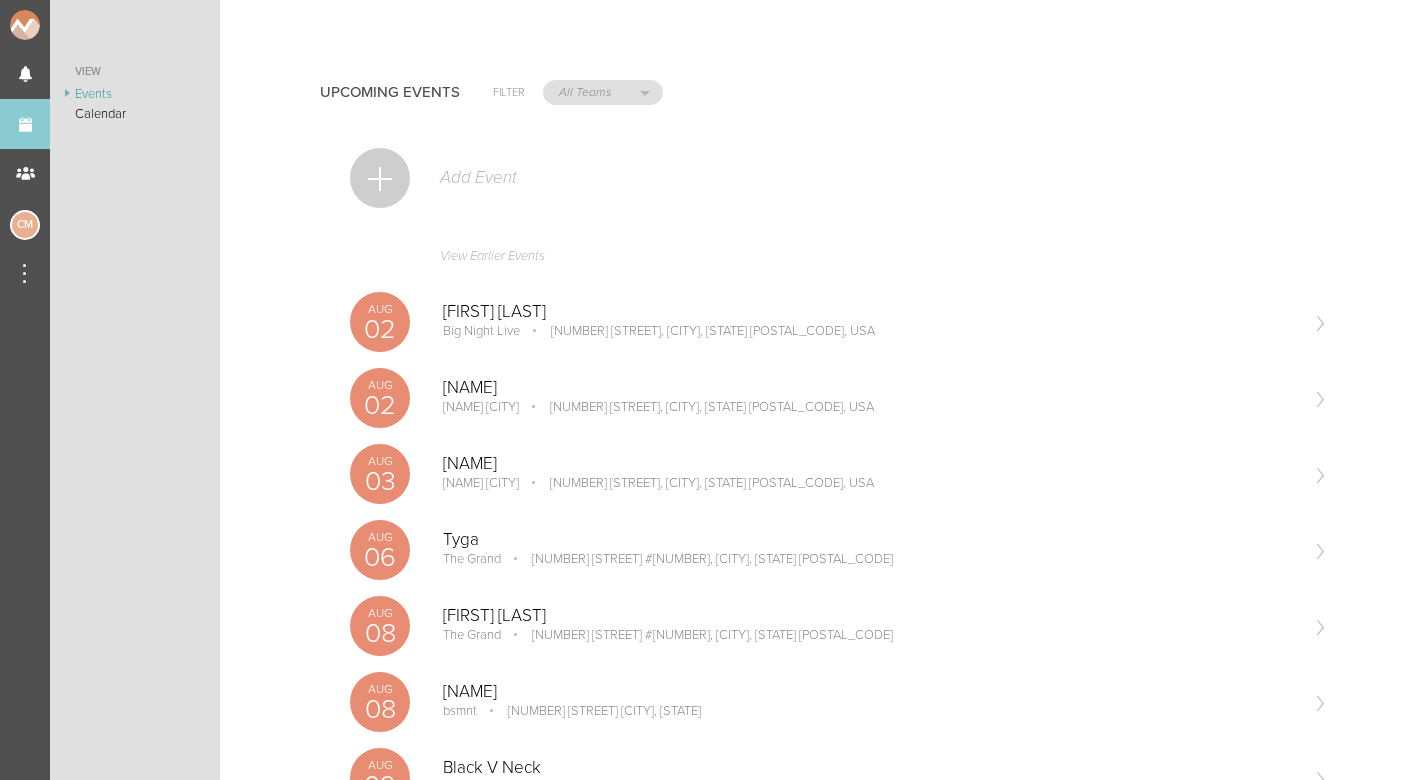 scroll, scrollTop: 0, scrollLeft: 0, axis: both 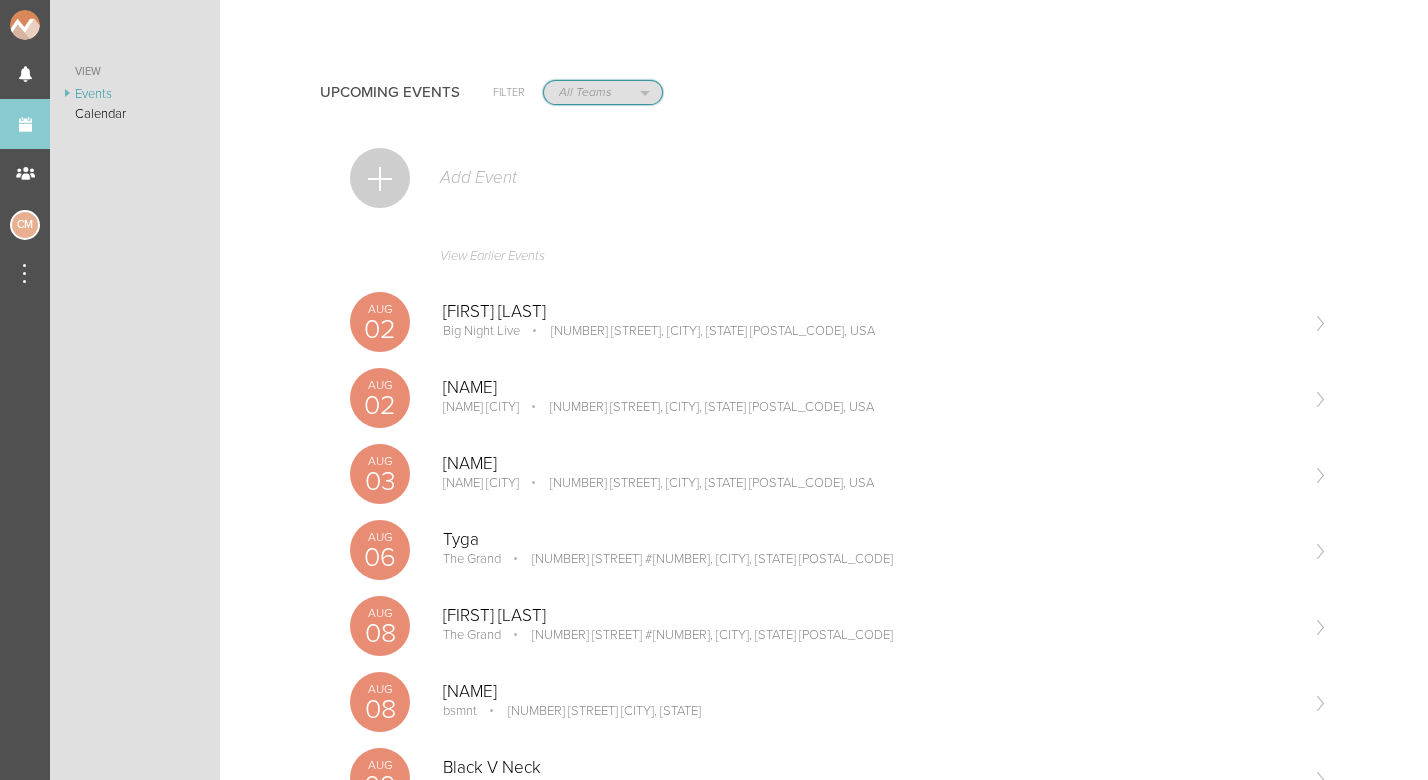 select on "20" 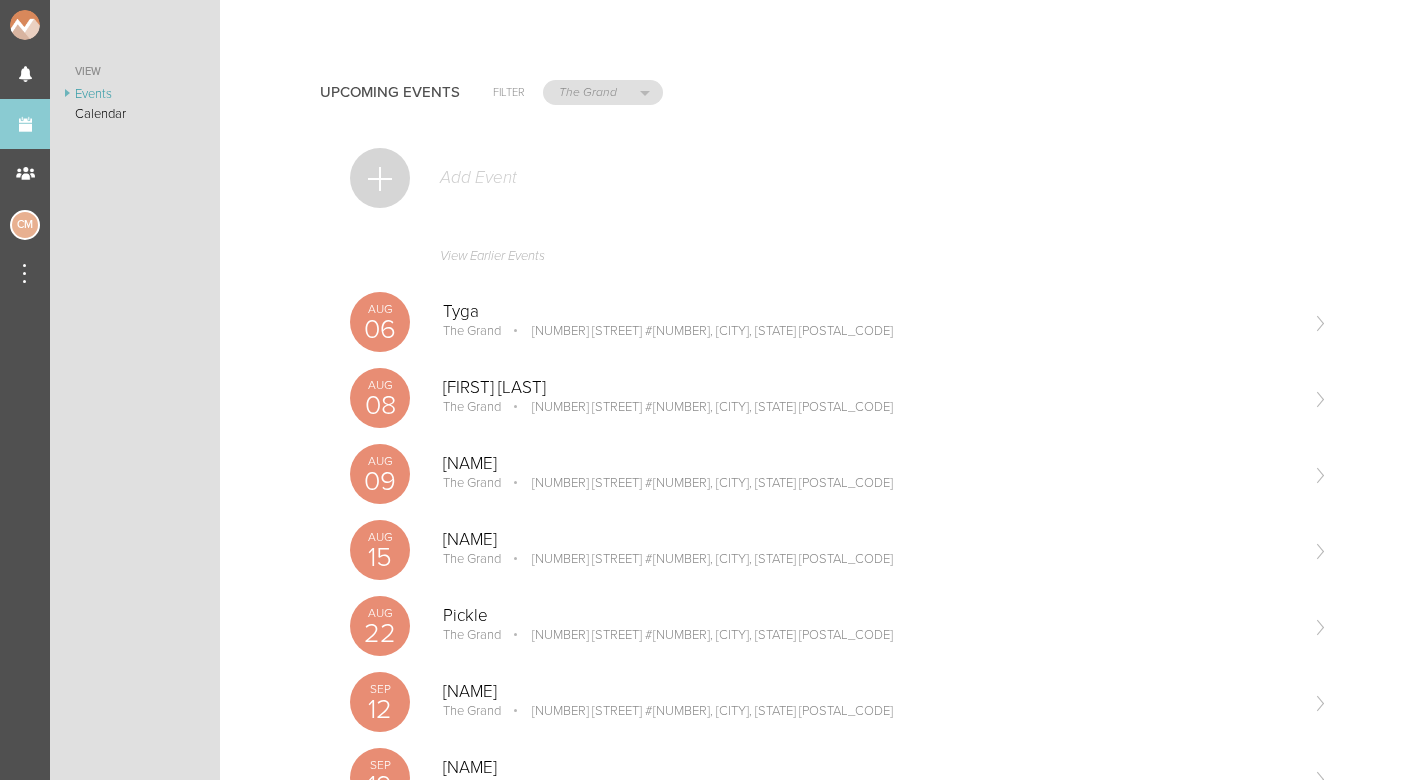 click at bounding box center [380, 178] 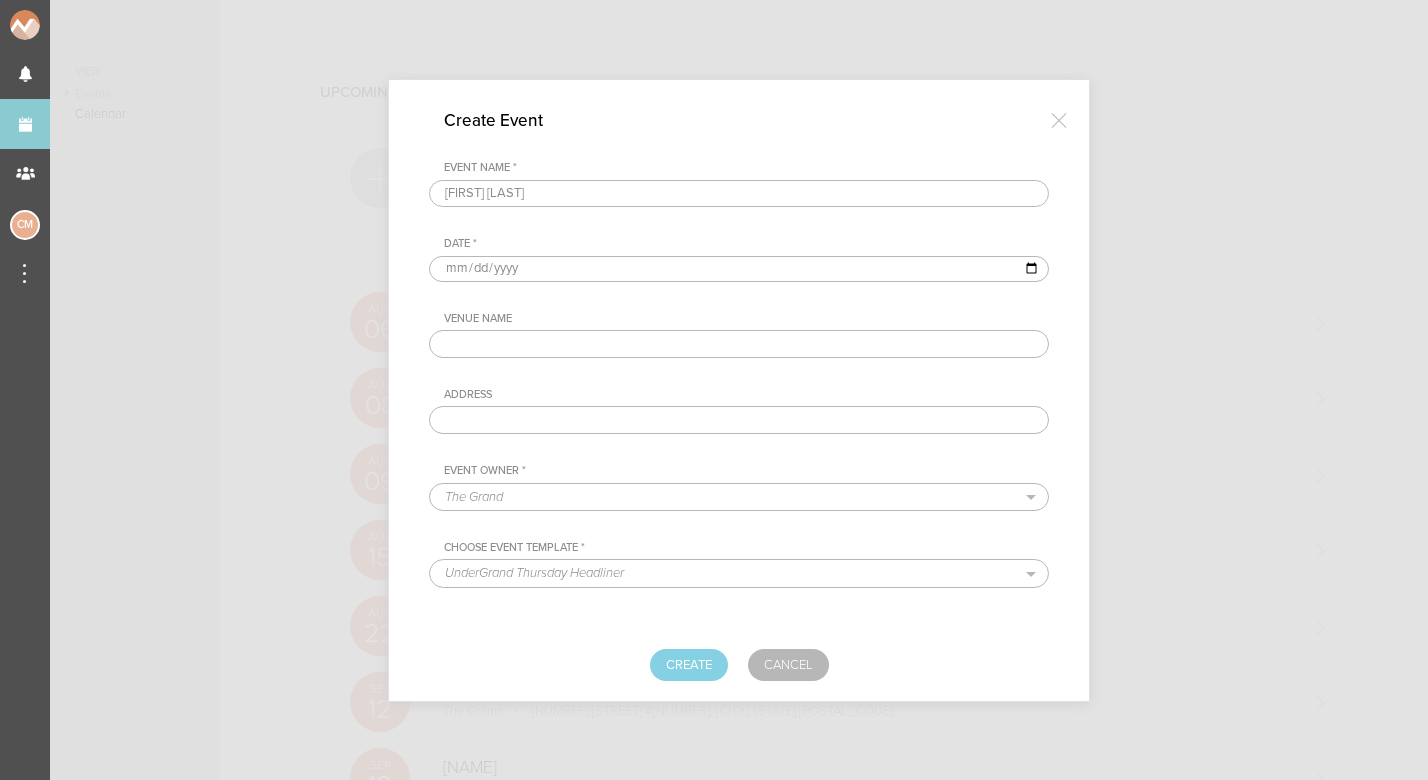 type on "[FIRST] [LAST]" 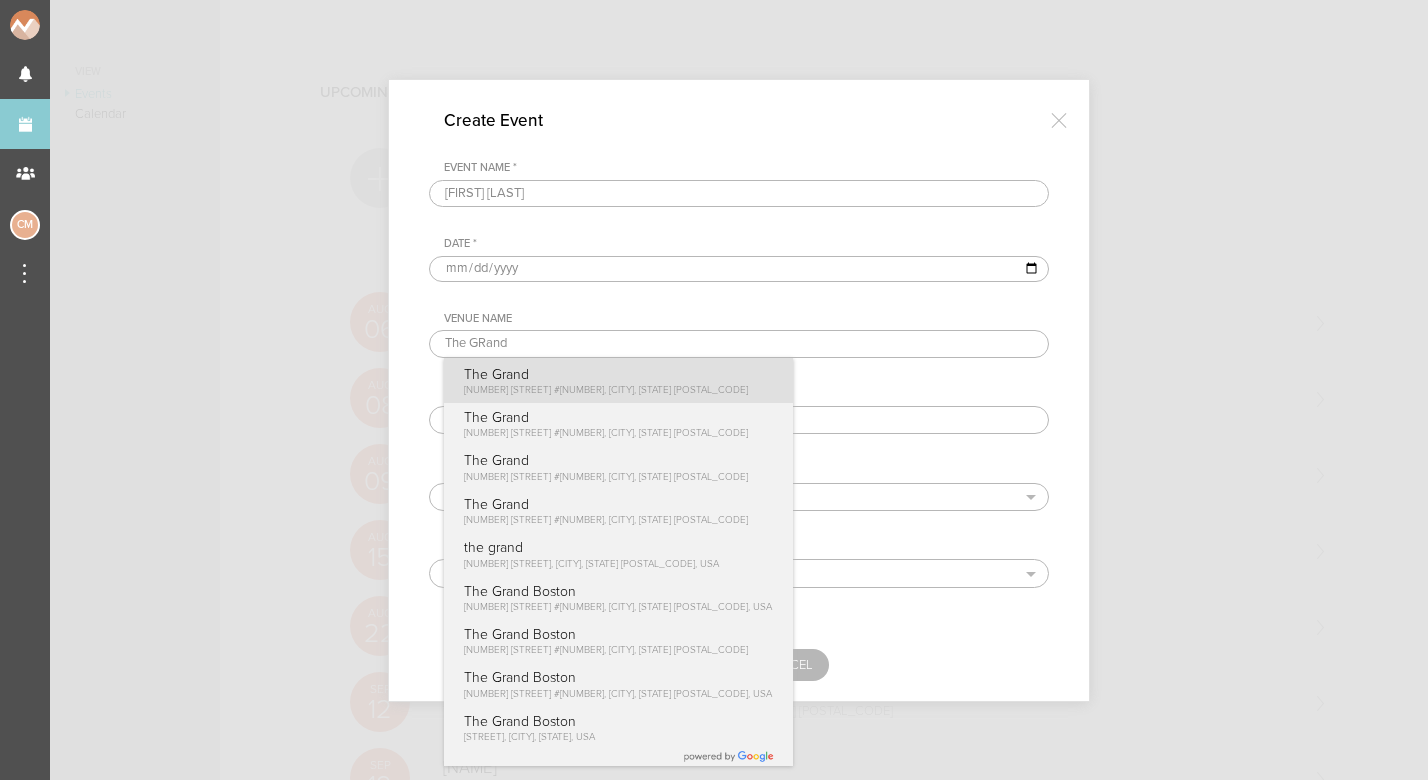 click on "[NUMBER] [STREET] #[NUMBER], [CITY], [STATE] [POSTAL_CODE]" at bounding box center [606, 390] 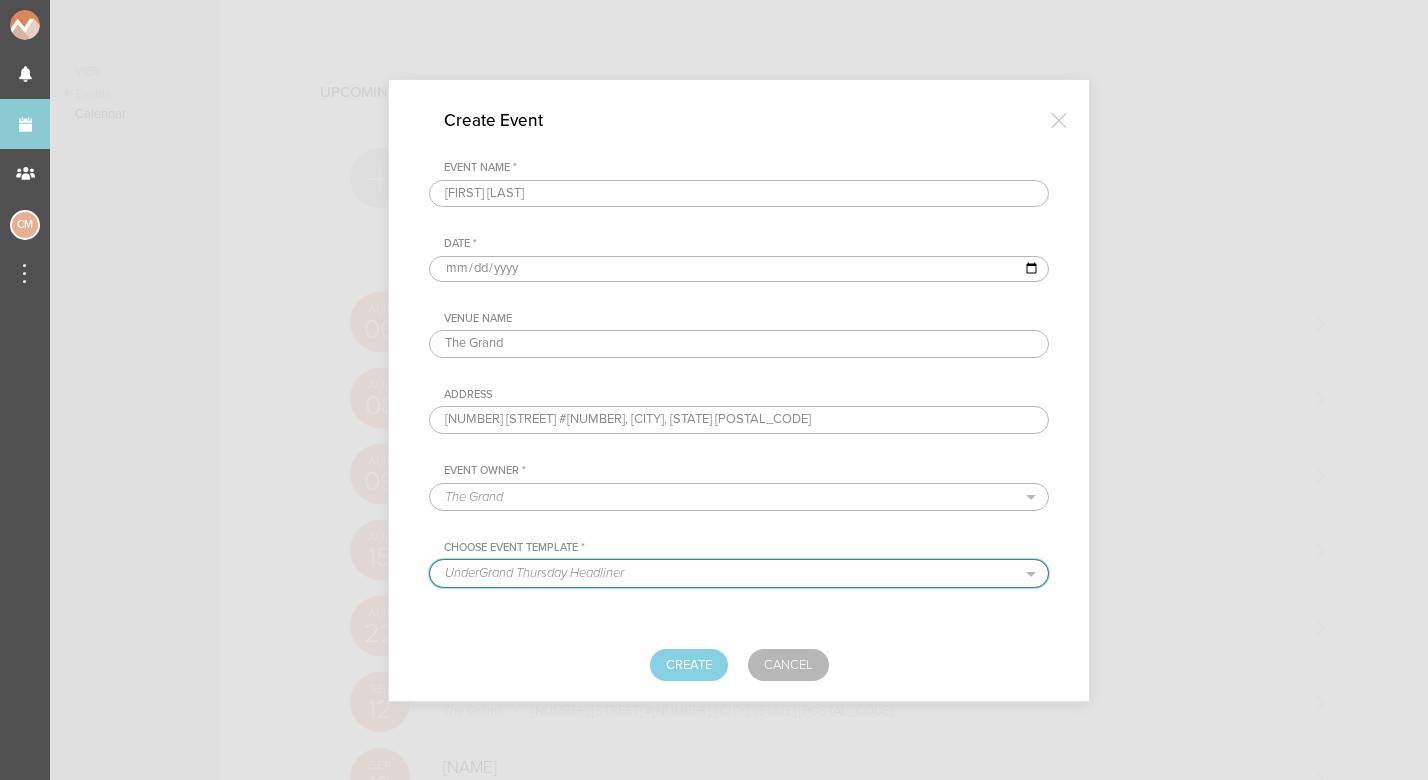select on "887" 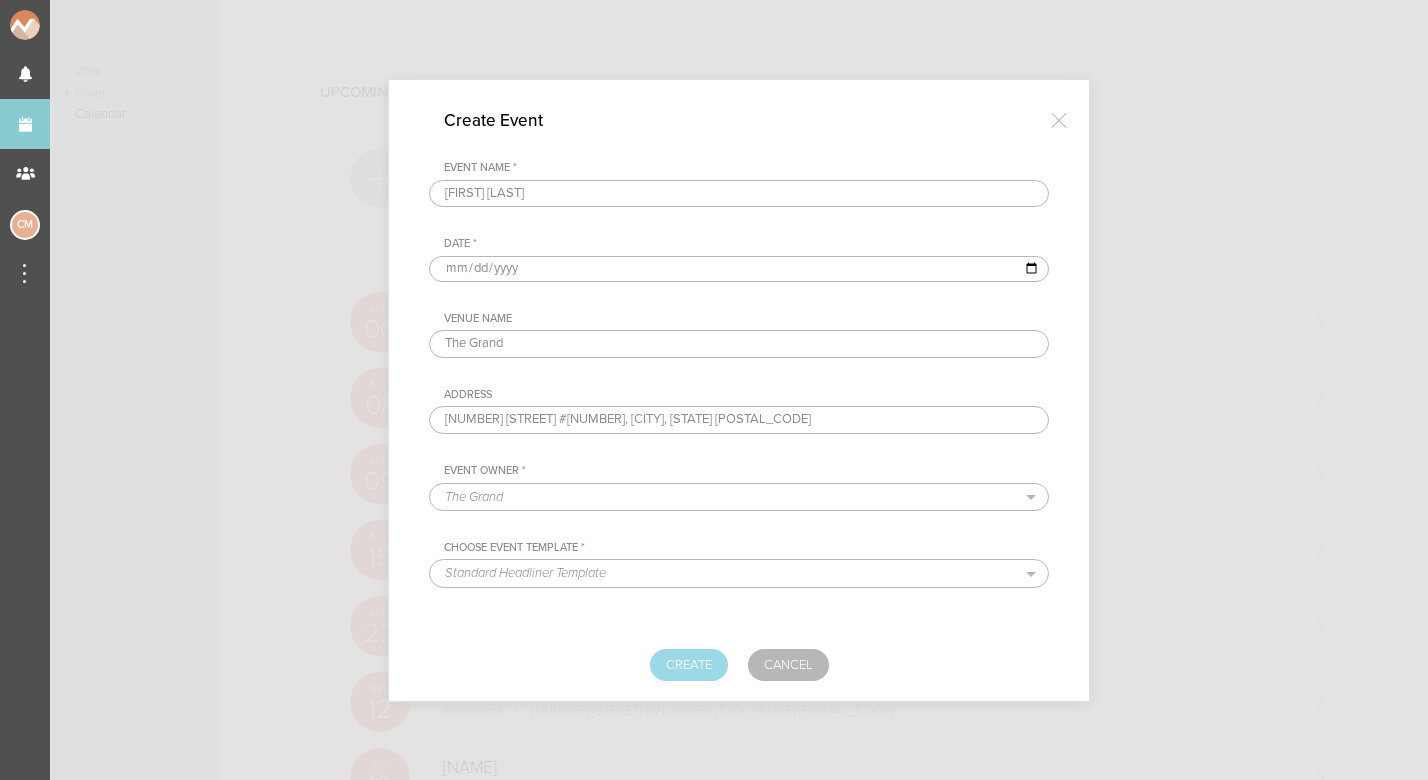 click on "Create" at bounding box center (689, 665) 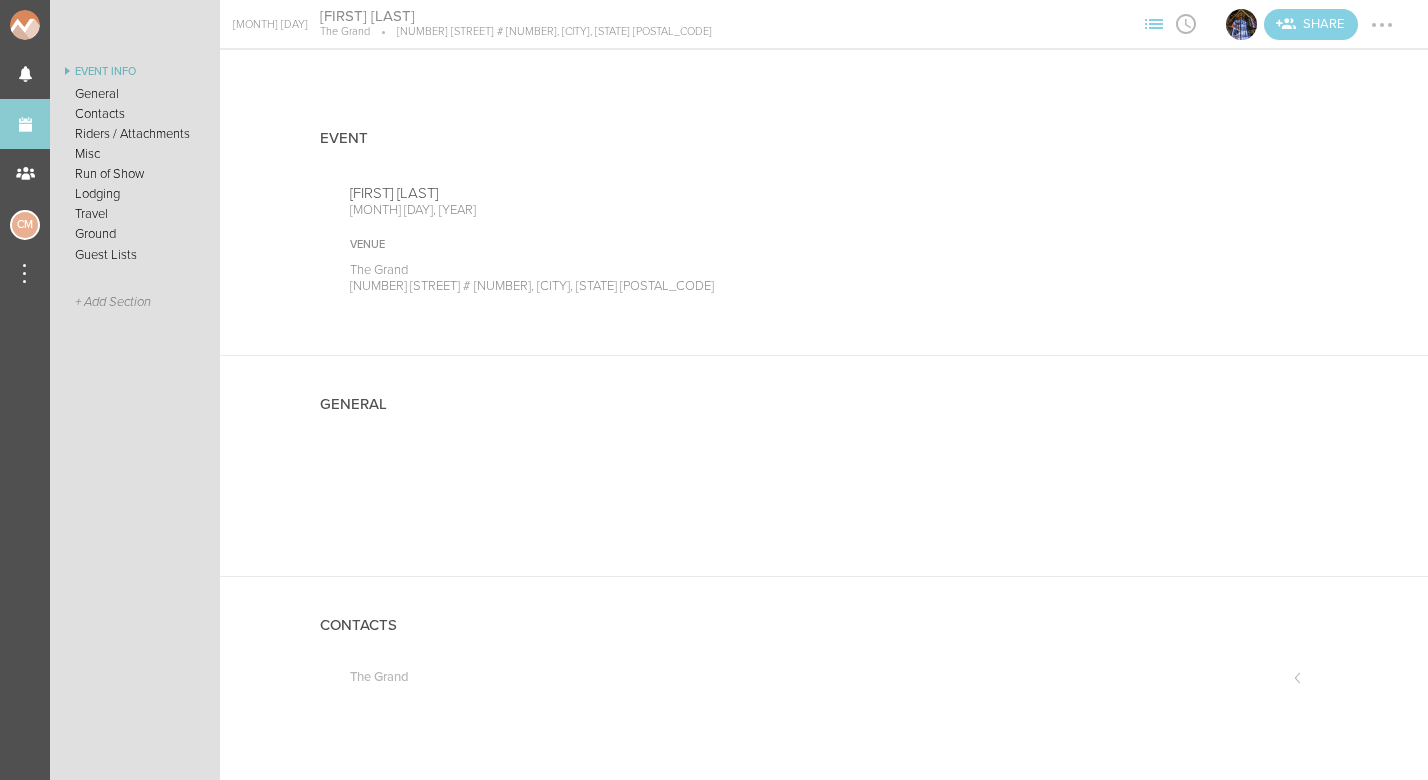 scroll, scrollTop: 0, scrollLeft: 0, axis: both 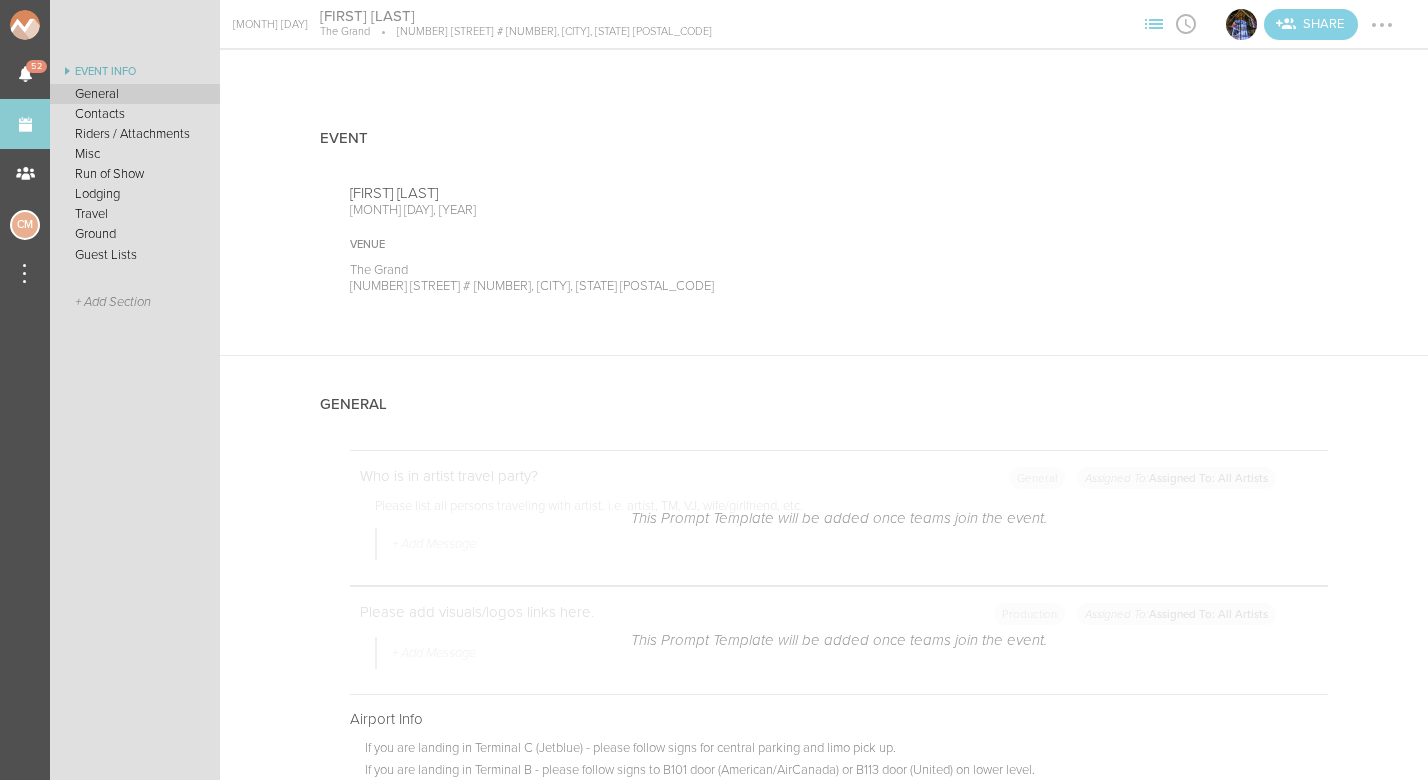 click on "General" at bounding box center (135, 94) 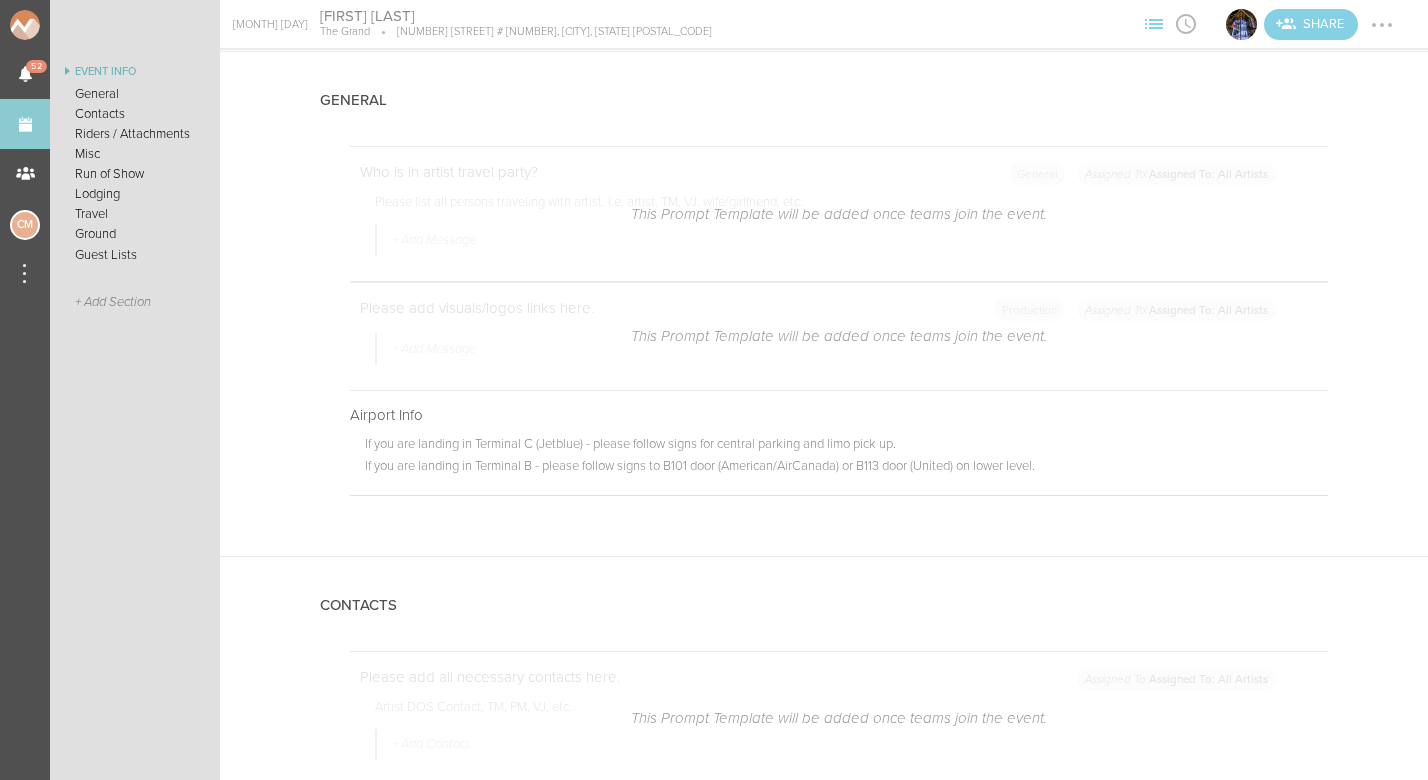 scroll, scrollTop: 305, scrollLeft: 0, axis: vertical 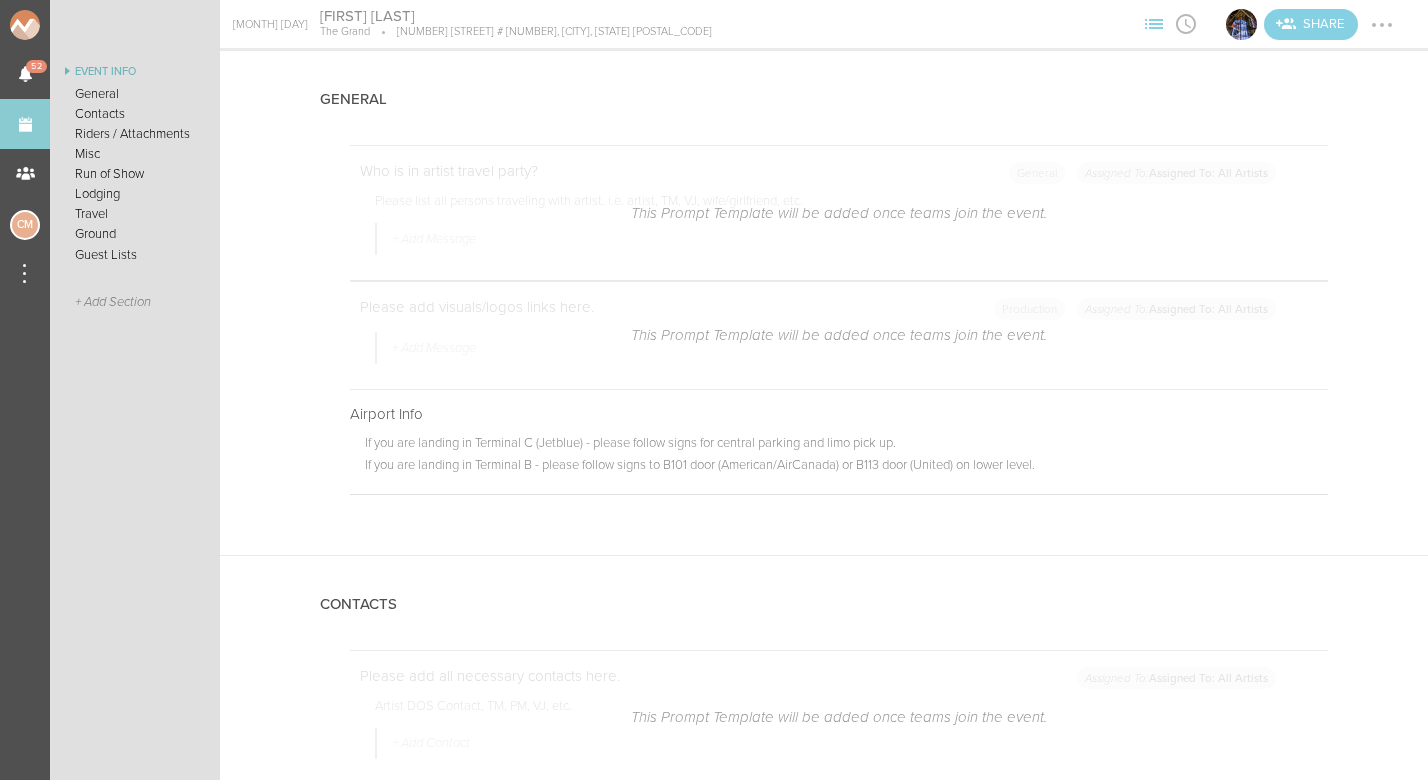click at bounding box center (66, 25) 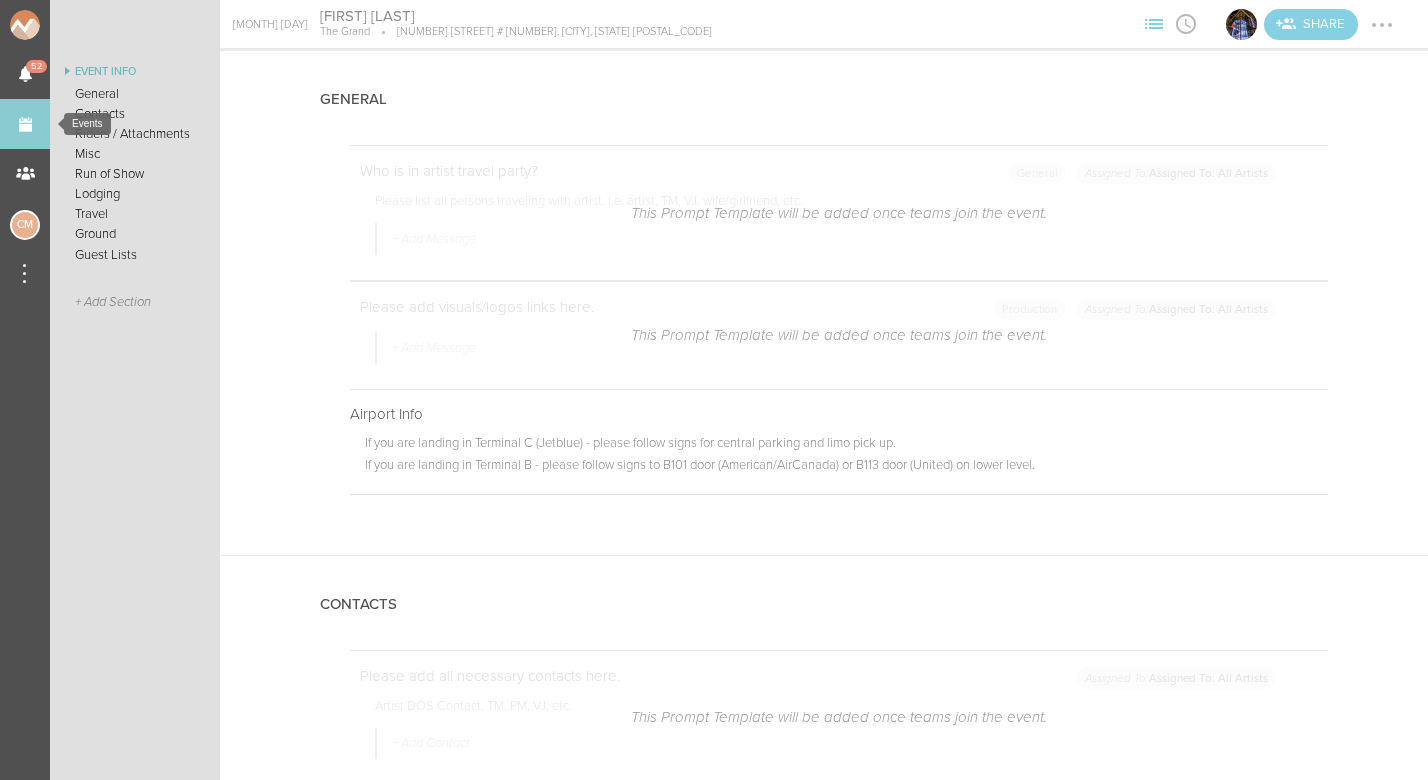 click on "Events" at bounding box center (25, 124) 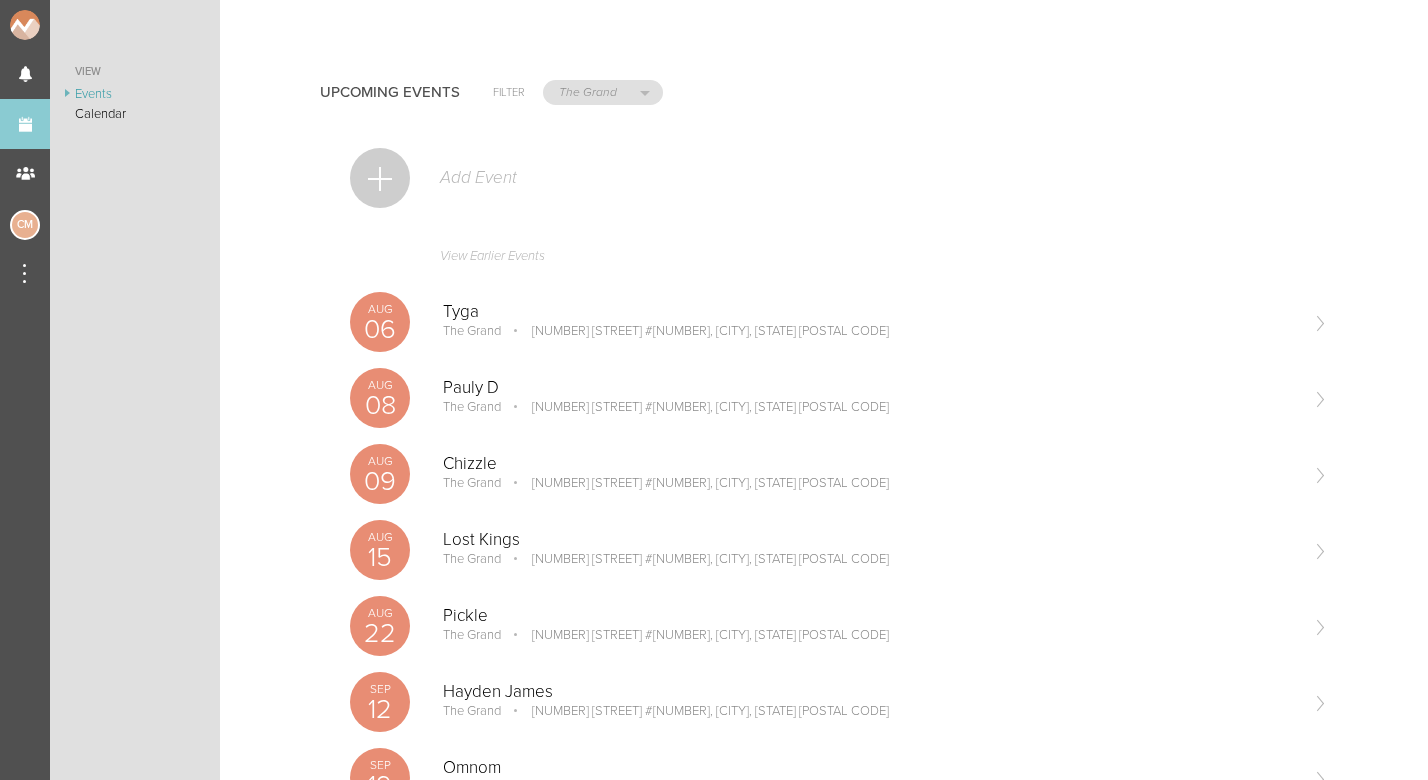 scroll, scrollTop: 0, scrollLeft: 0, axis: both 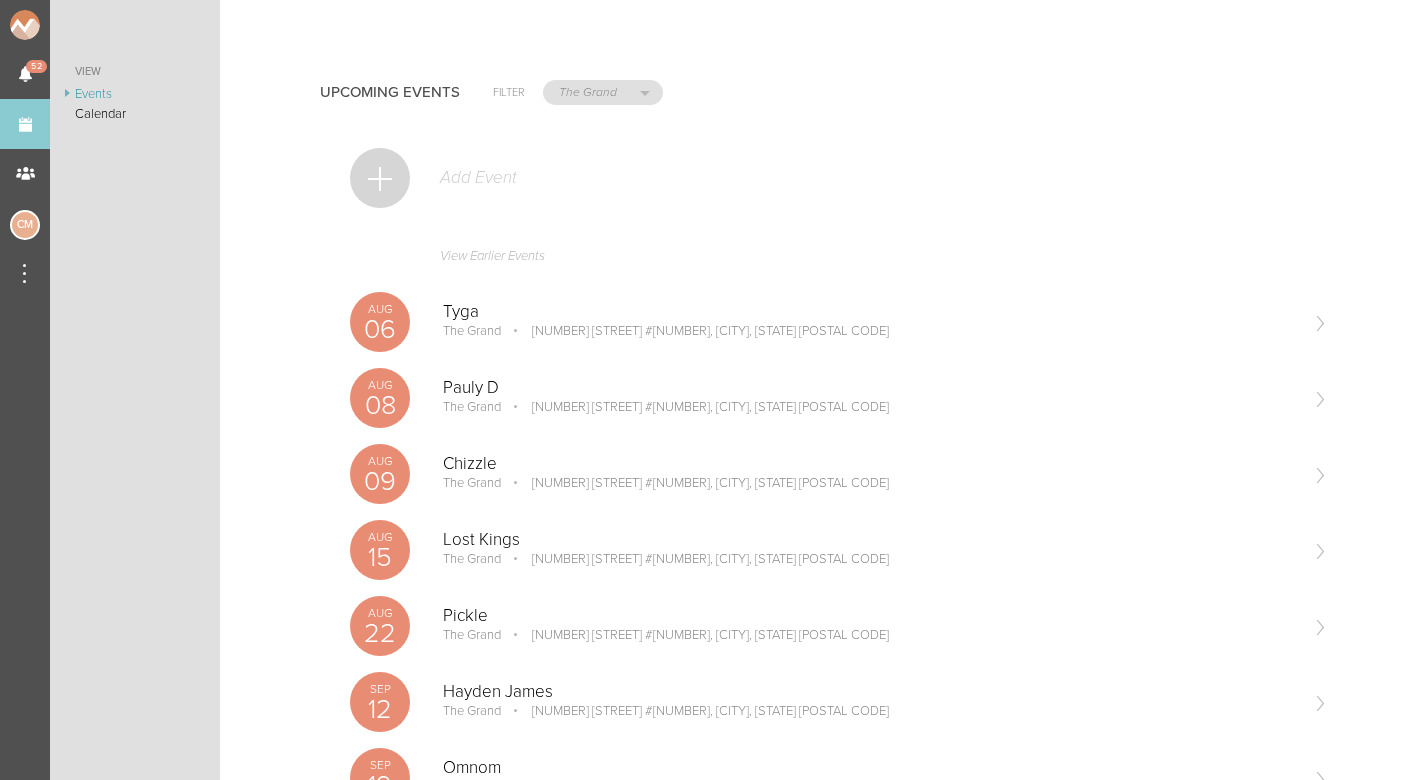 click at bounding box center (380, 178) 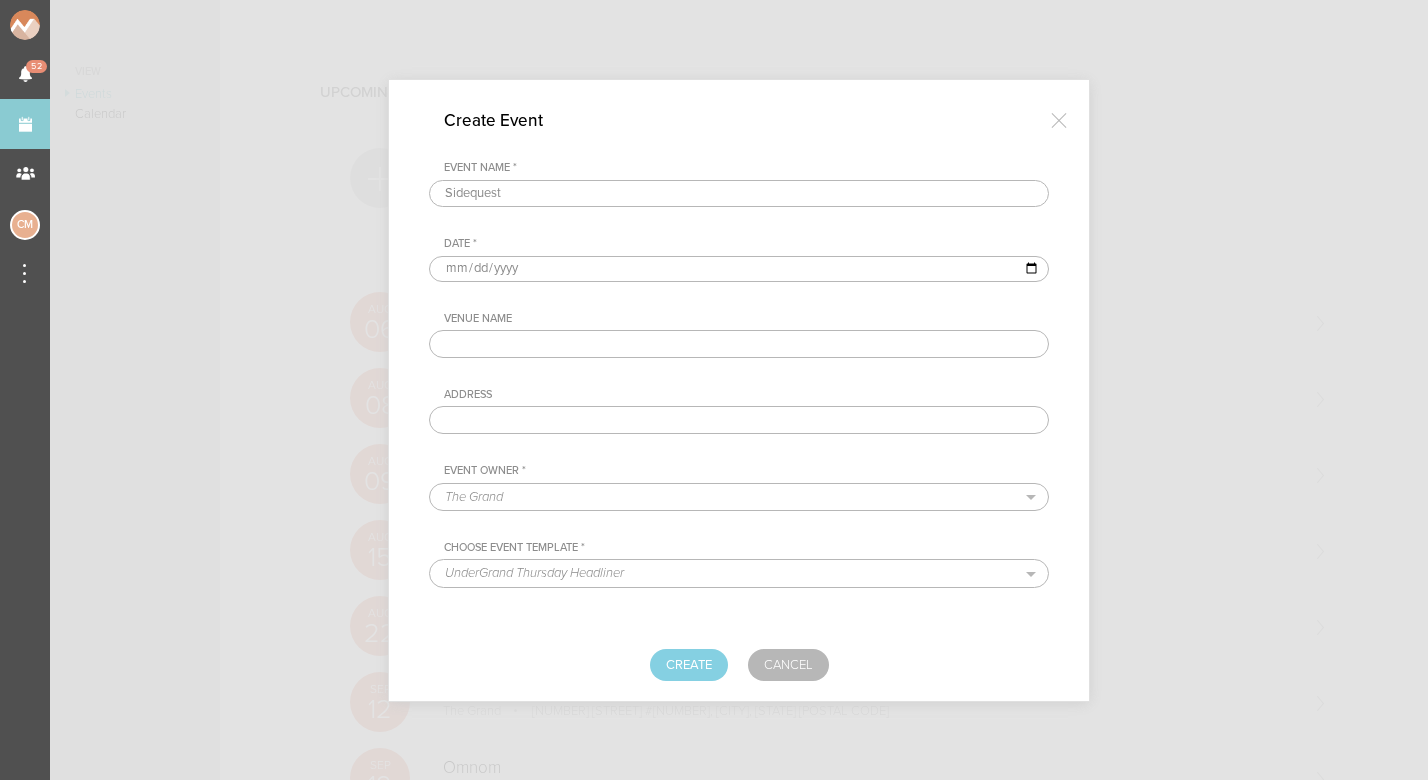 type on "Sidequest" 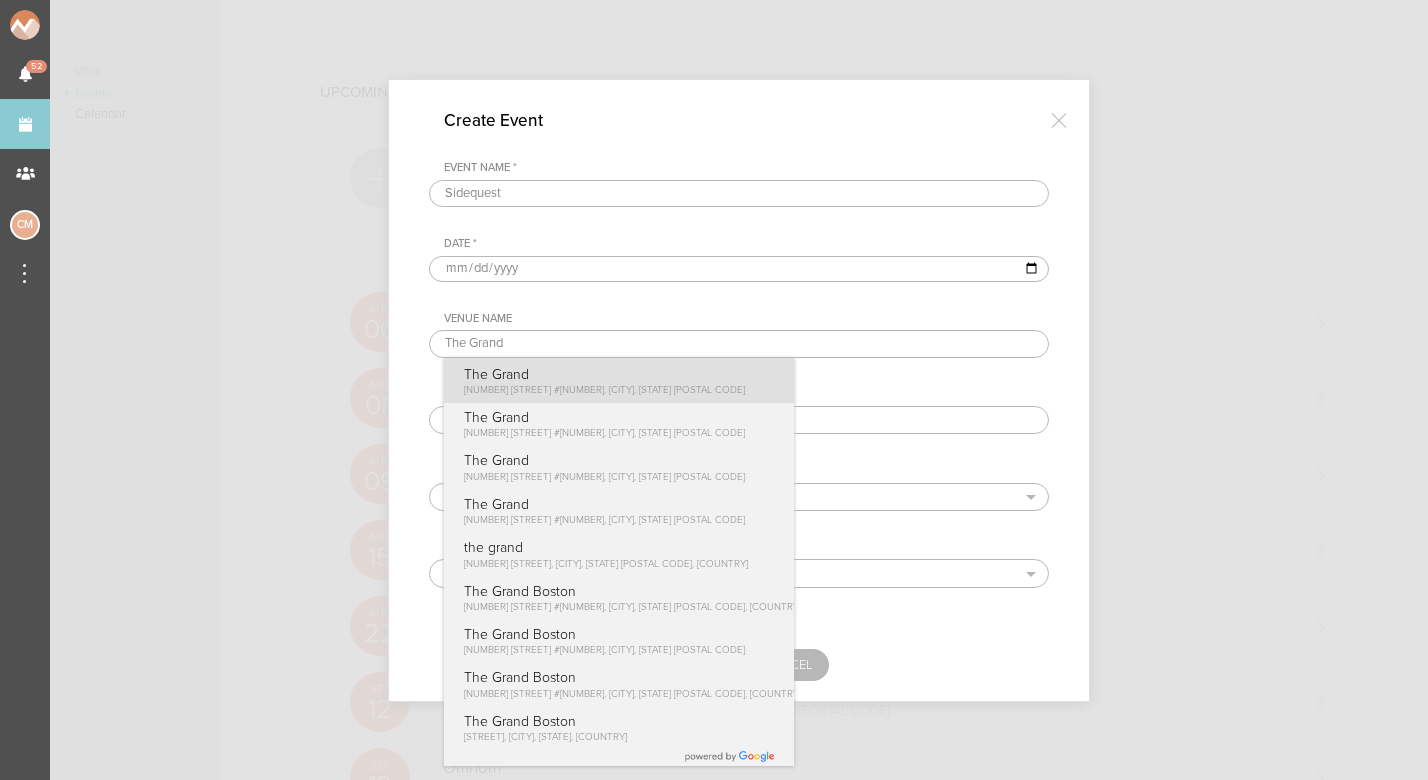 type on "The Grand" 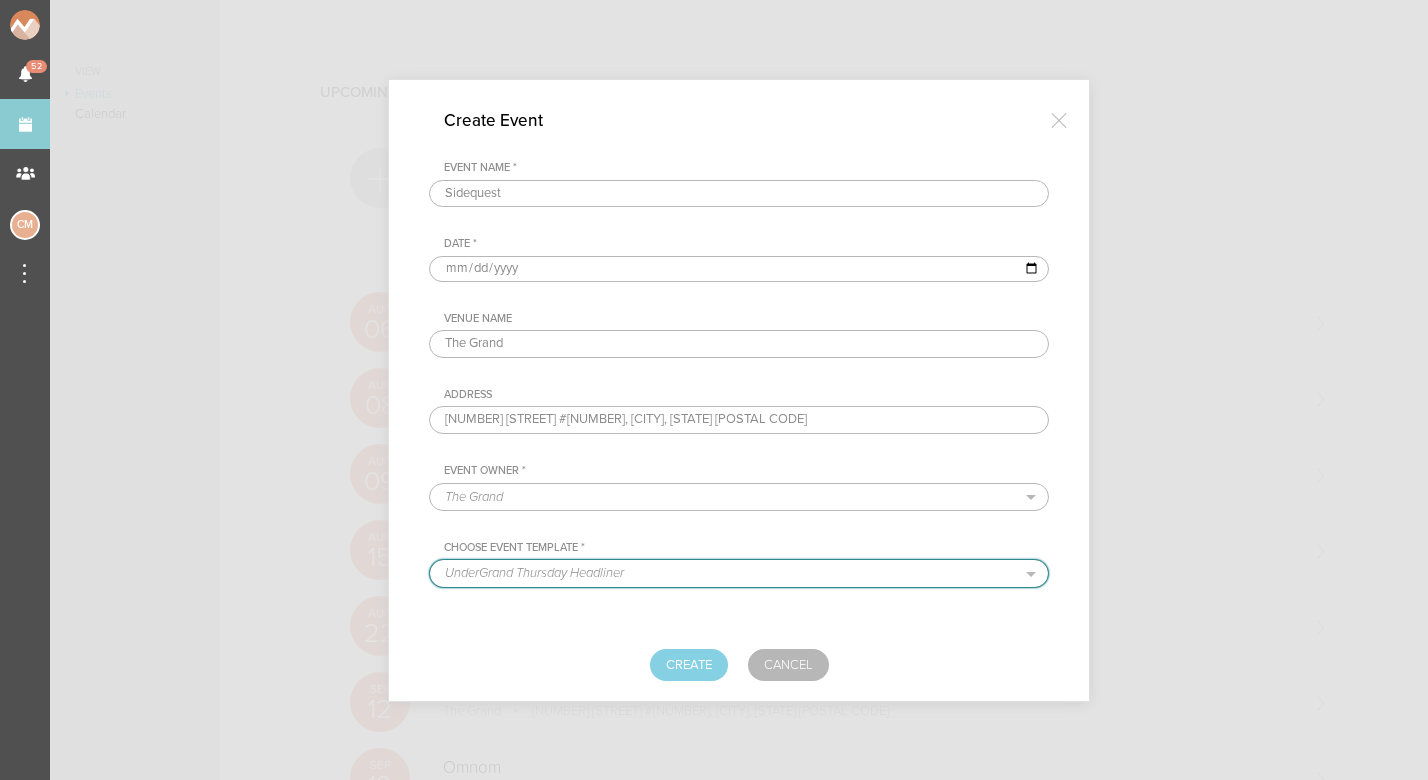 select on "887" 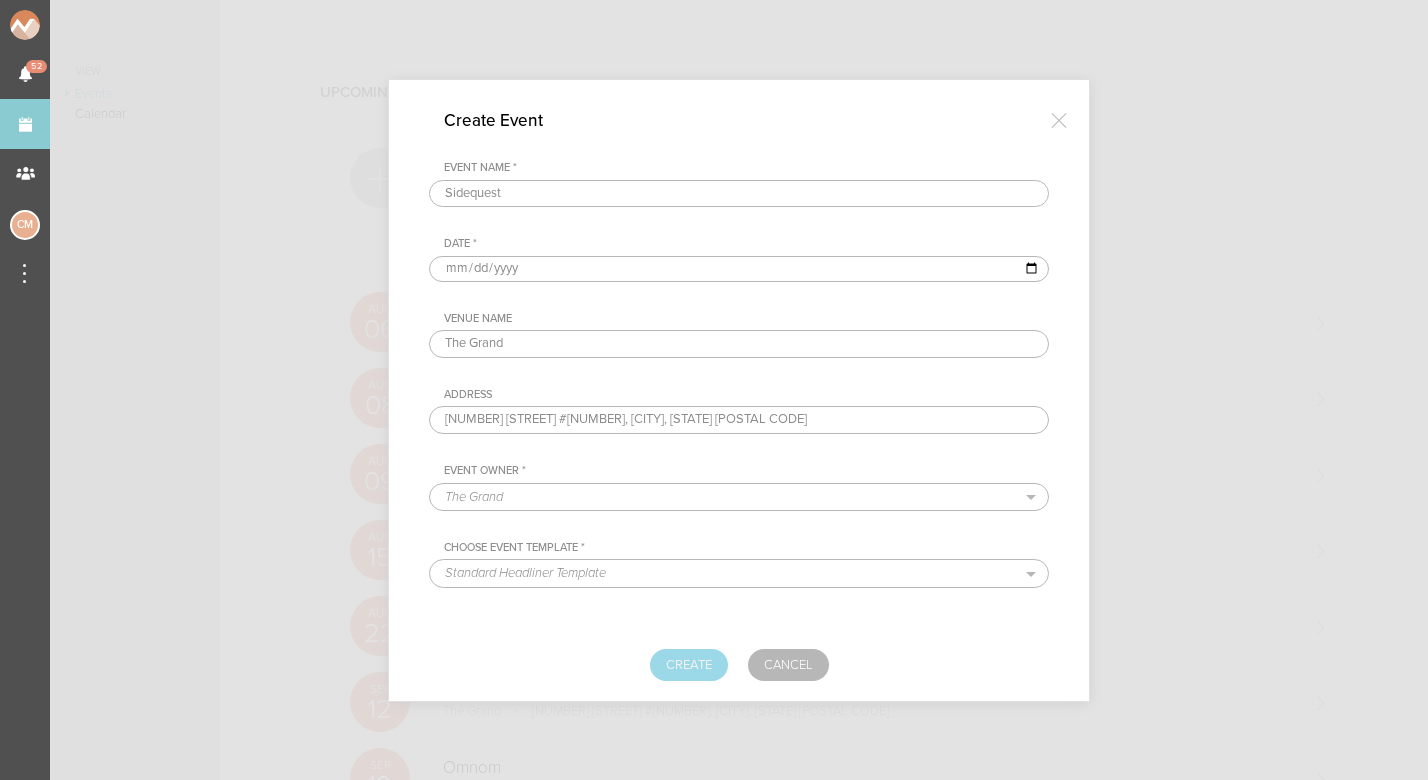 click on "Create" at bounding box center (689, 665) 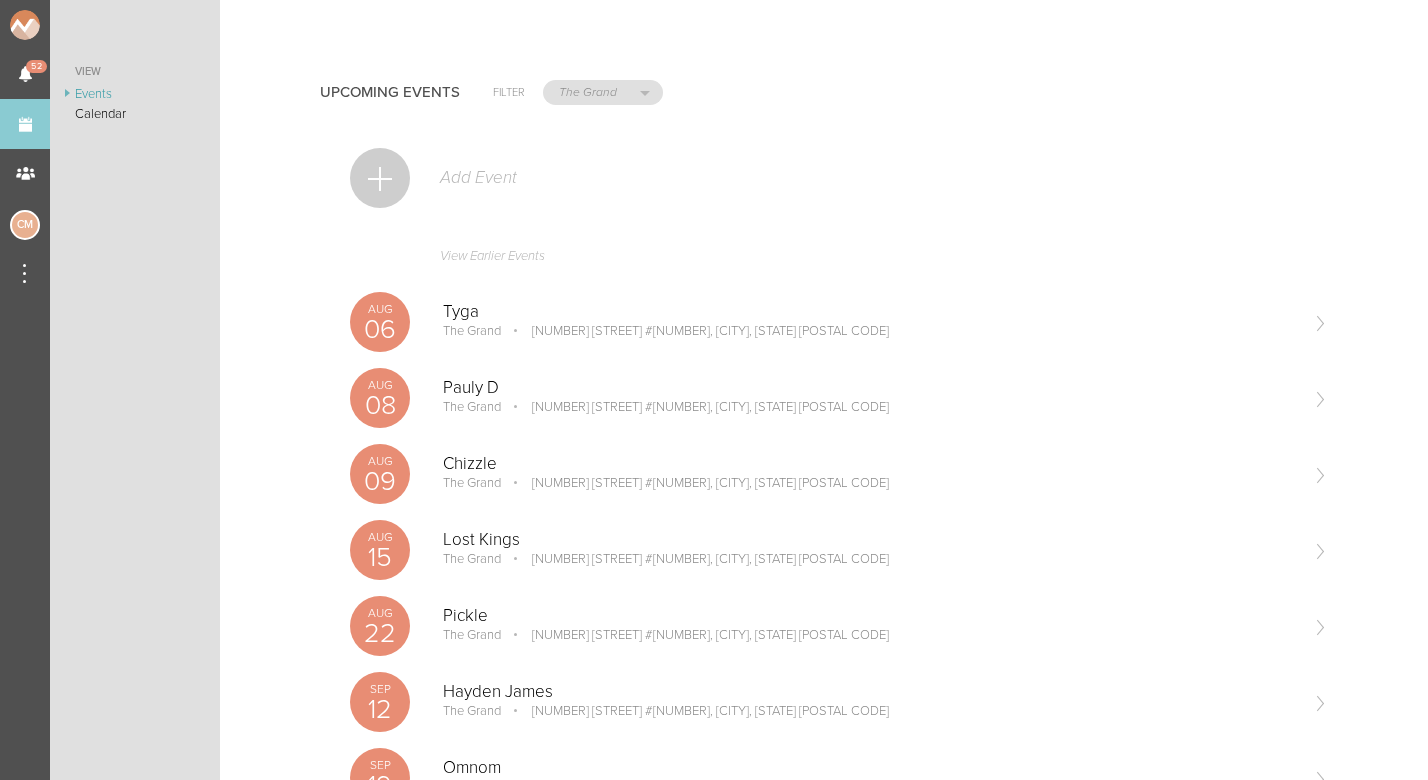 click on "View
Events
Calendar" at bounding box center (135, 420) 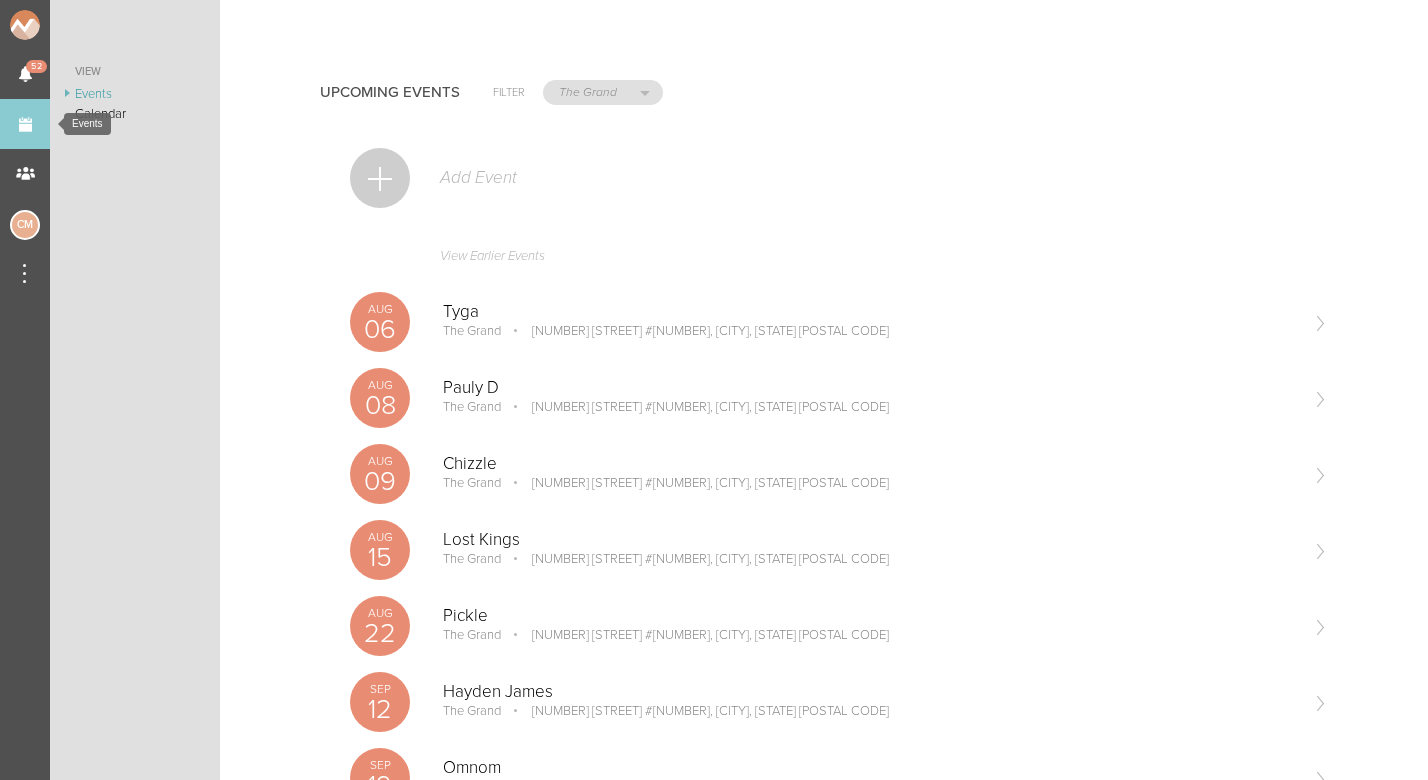 click on "Events" at bounding box center [25, 124] 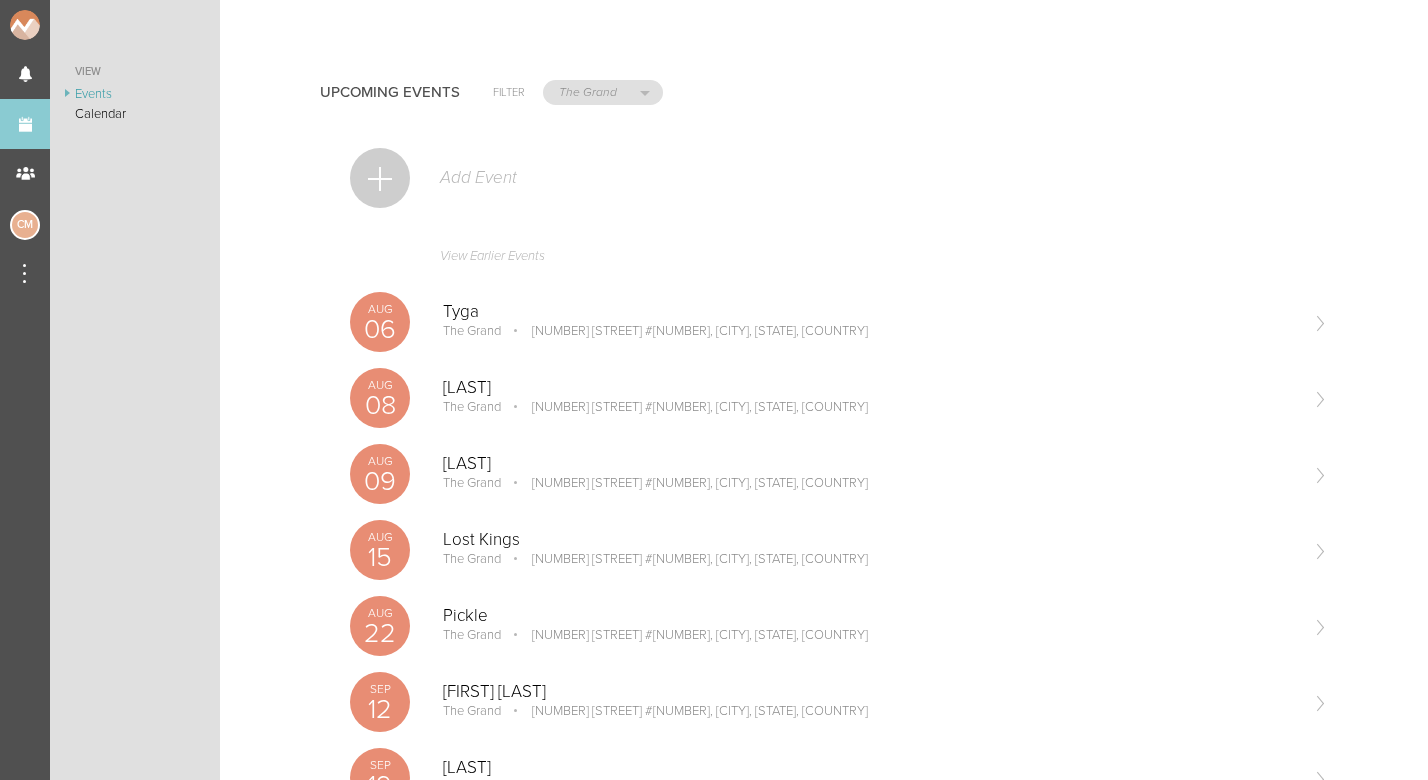 scroll, scrollTop: 0, scrollLeft: 0, axis: both 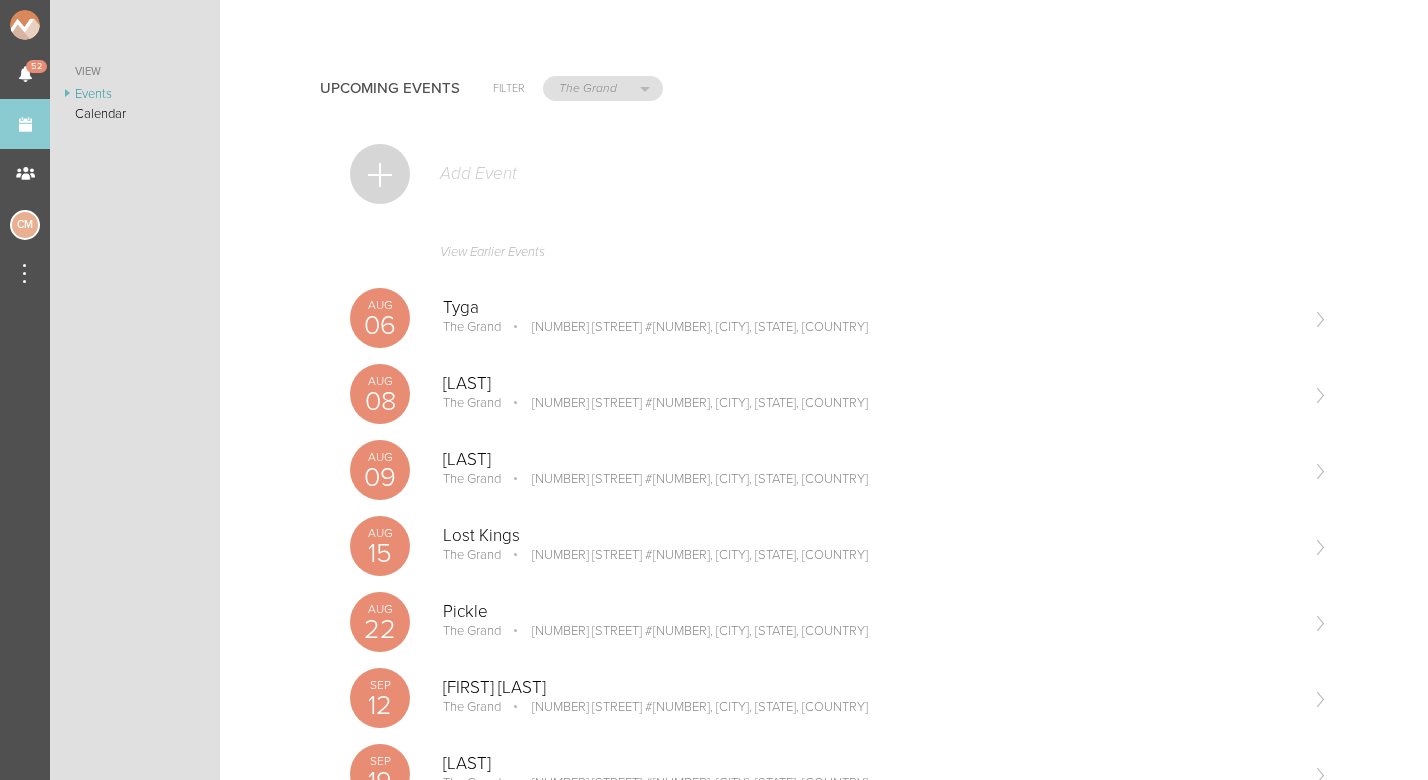 click at bounding box center (380, 174) 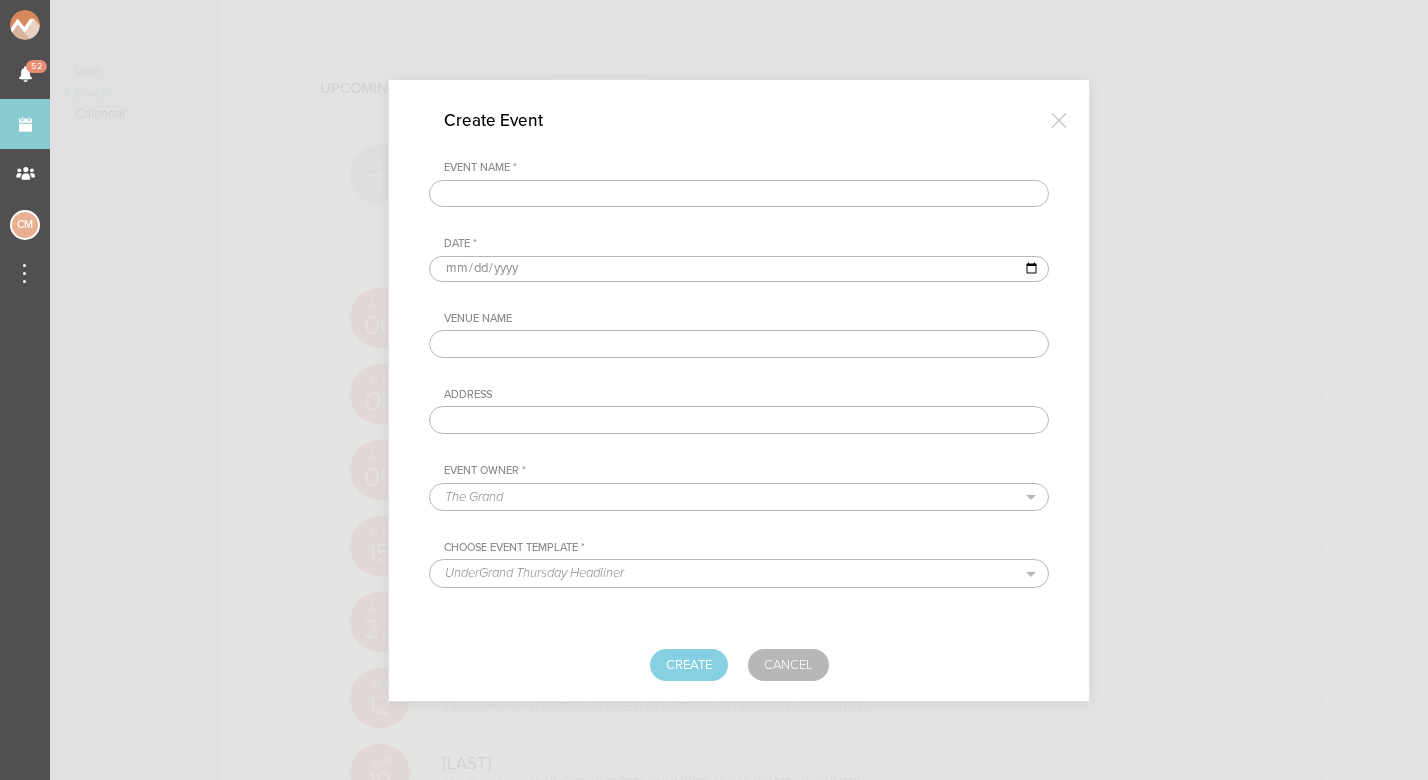 click on "Event Name *" at bounding box center (739, 184) 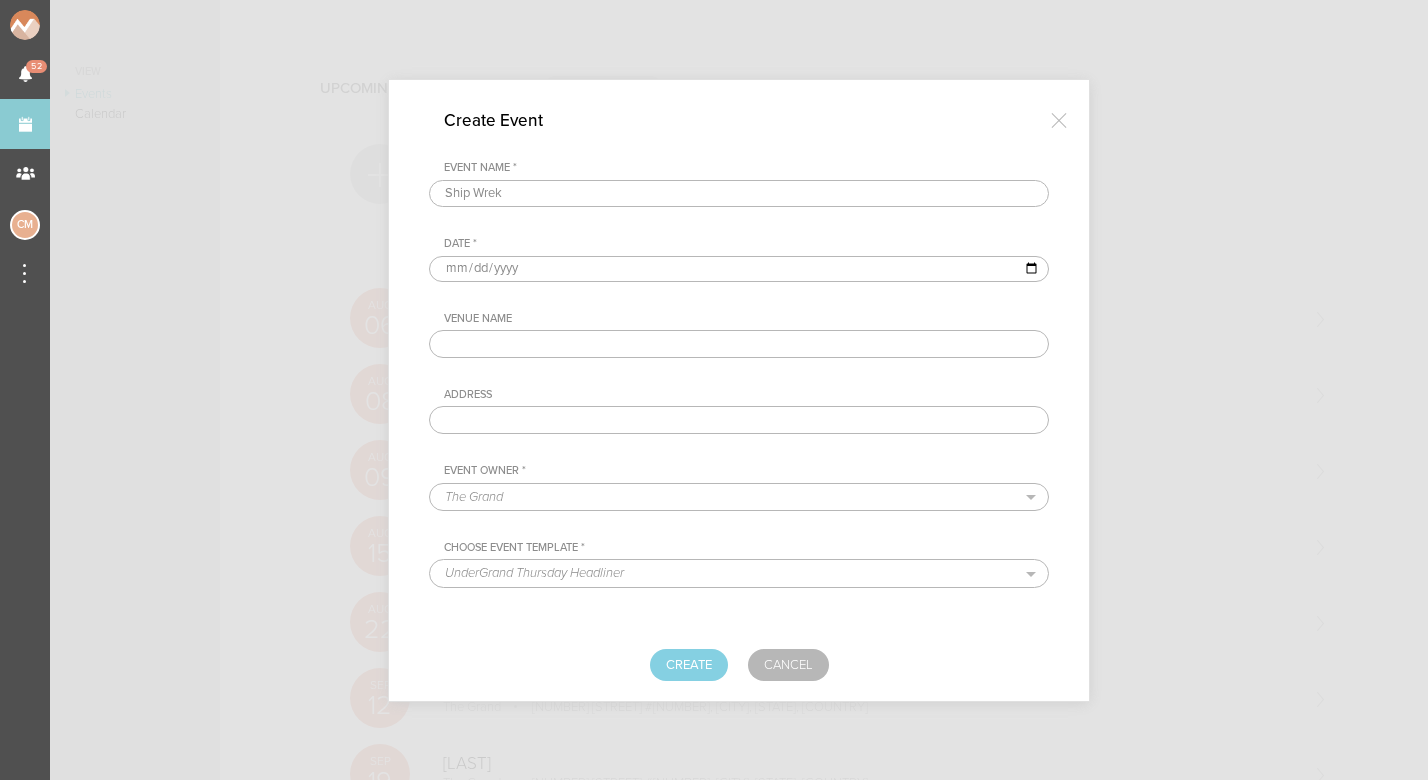 type on "Ship Wrek" 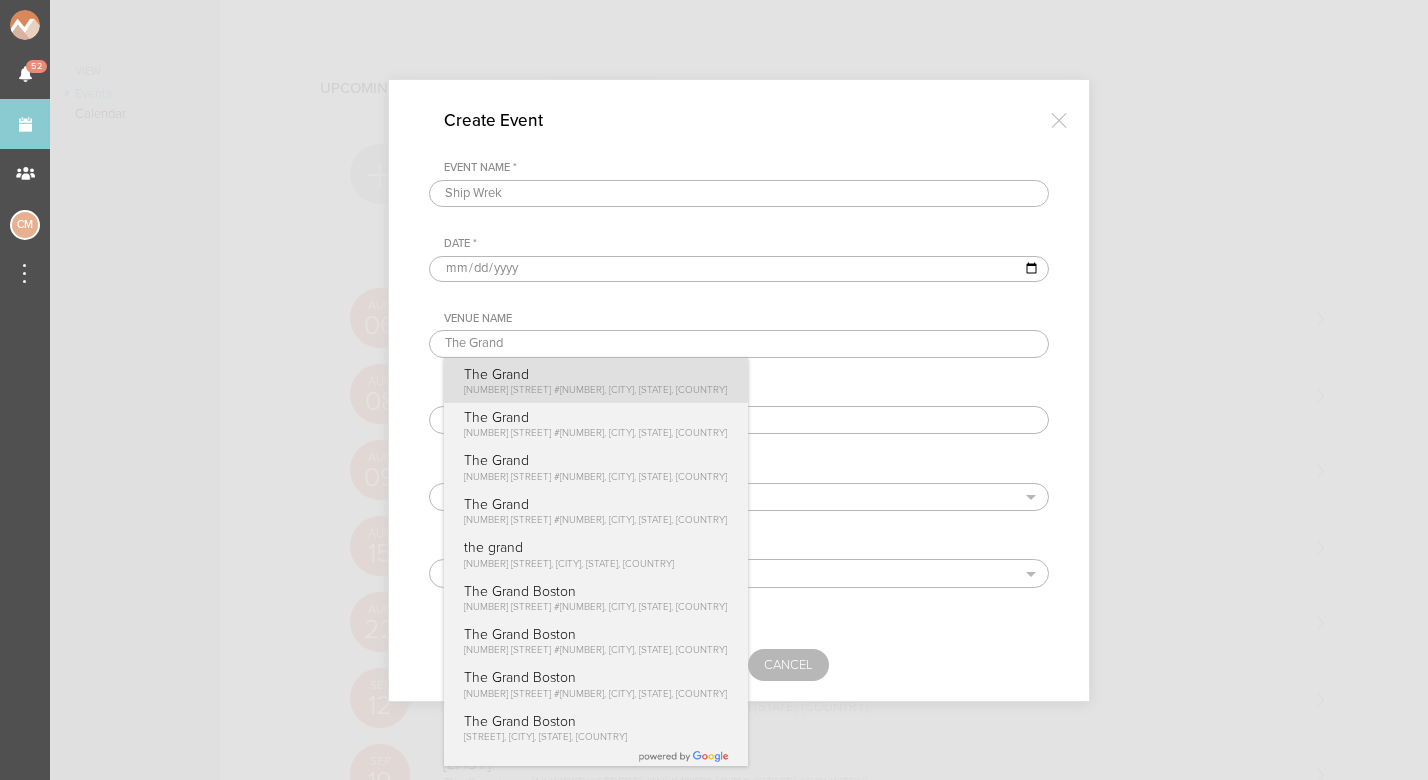 type on "The Grand" 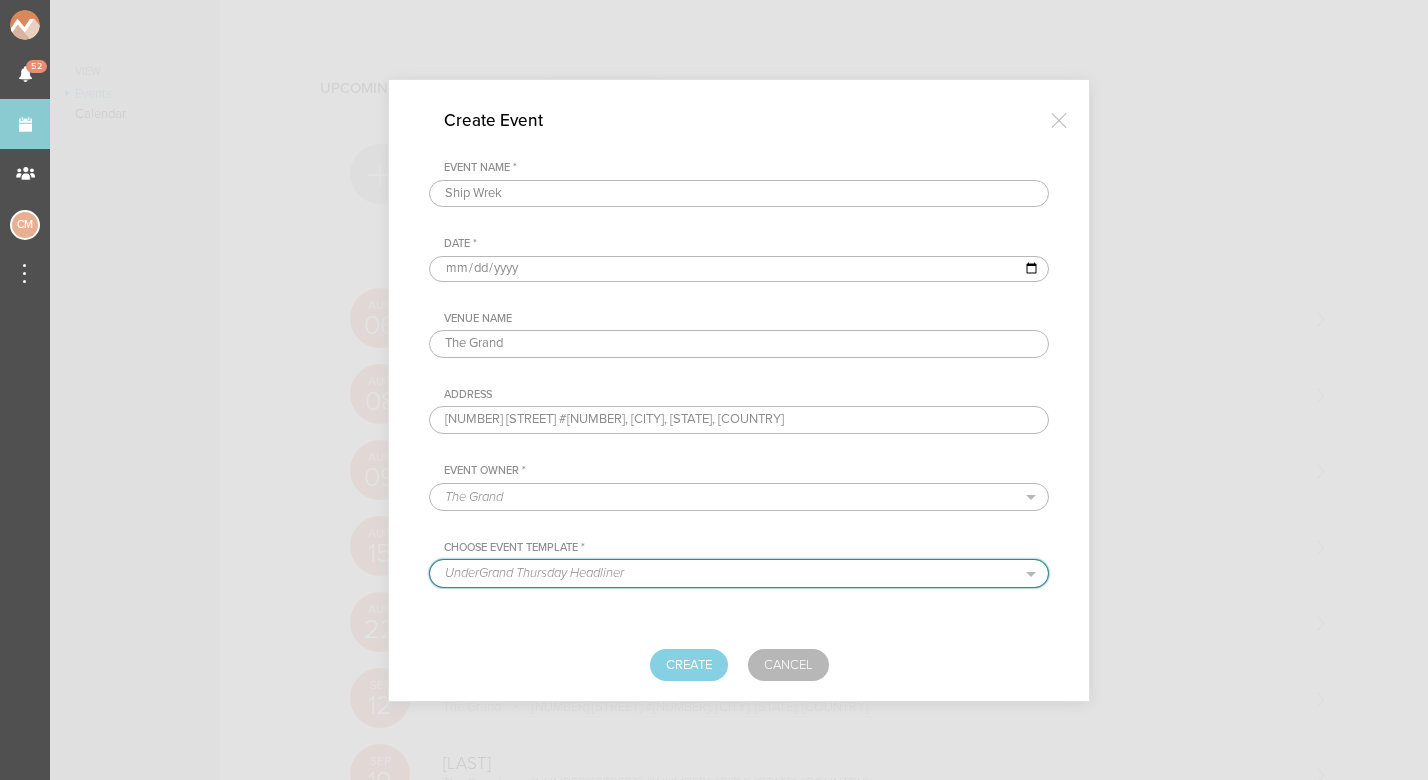 select on "887" 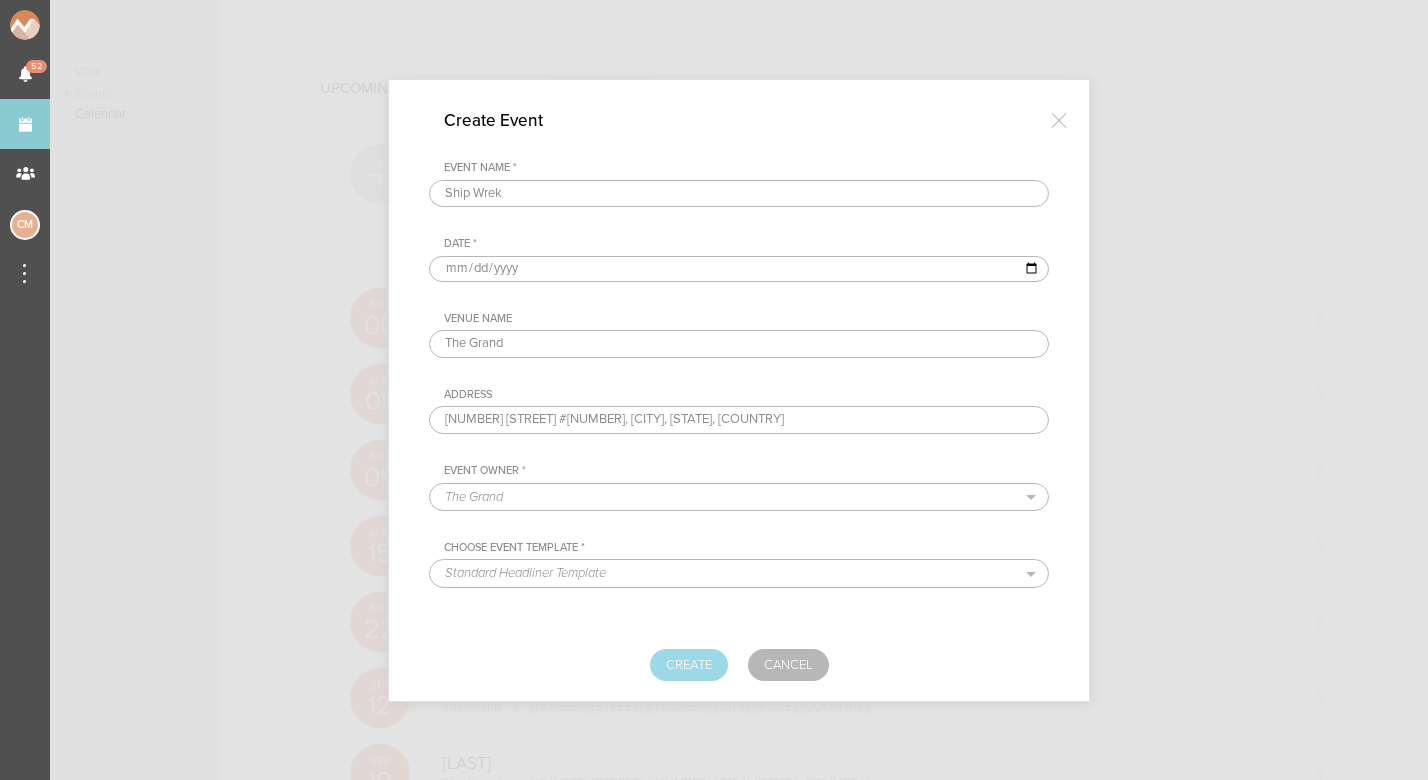 click on "Create" at bounding box center [689, 665] 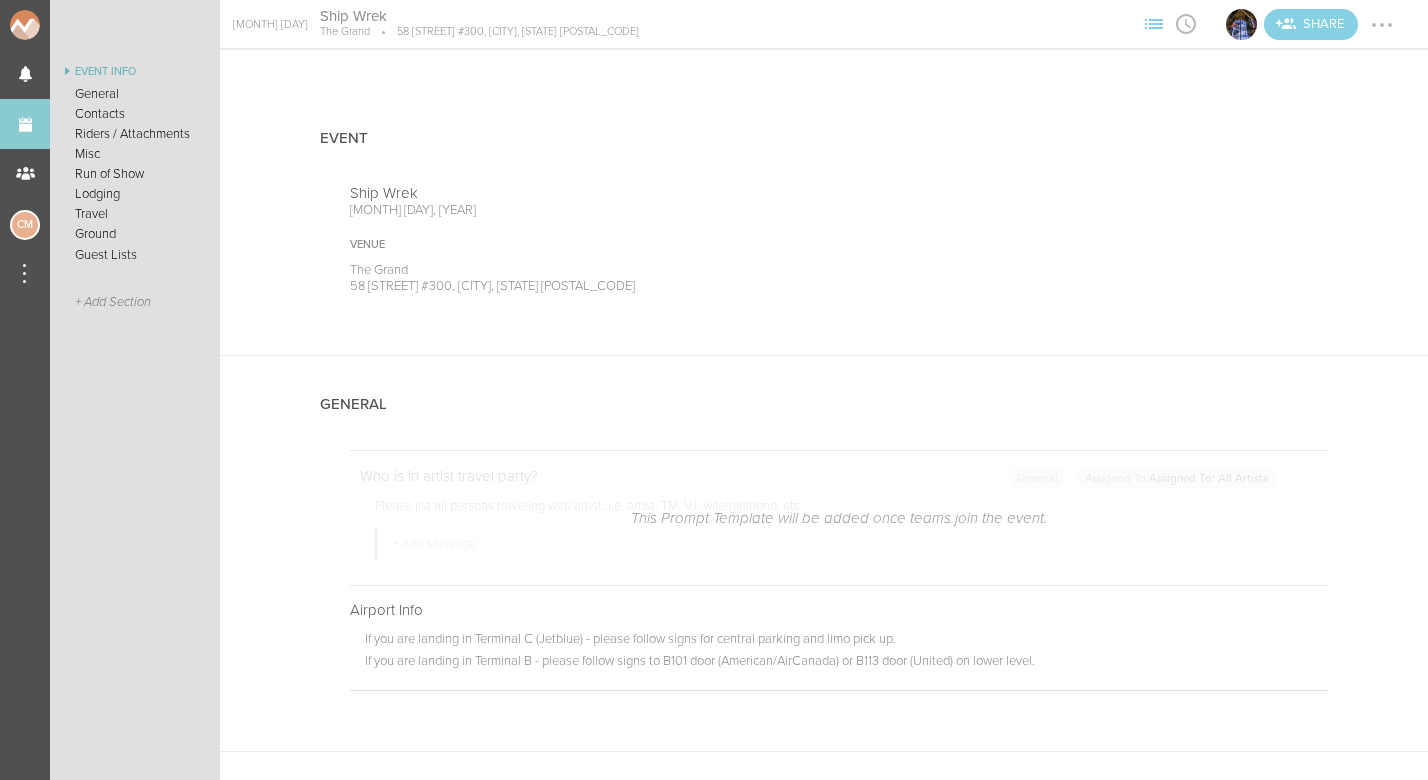 scroll, scrollTop: 0, scrollLeft: 0, axis: both 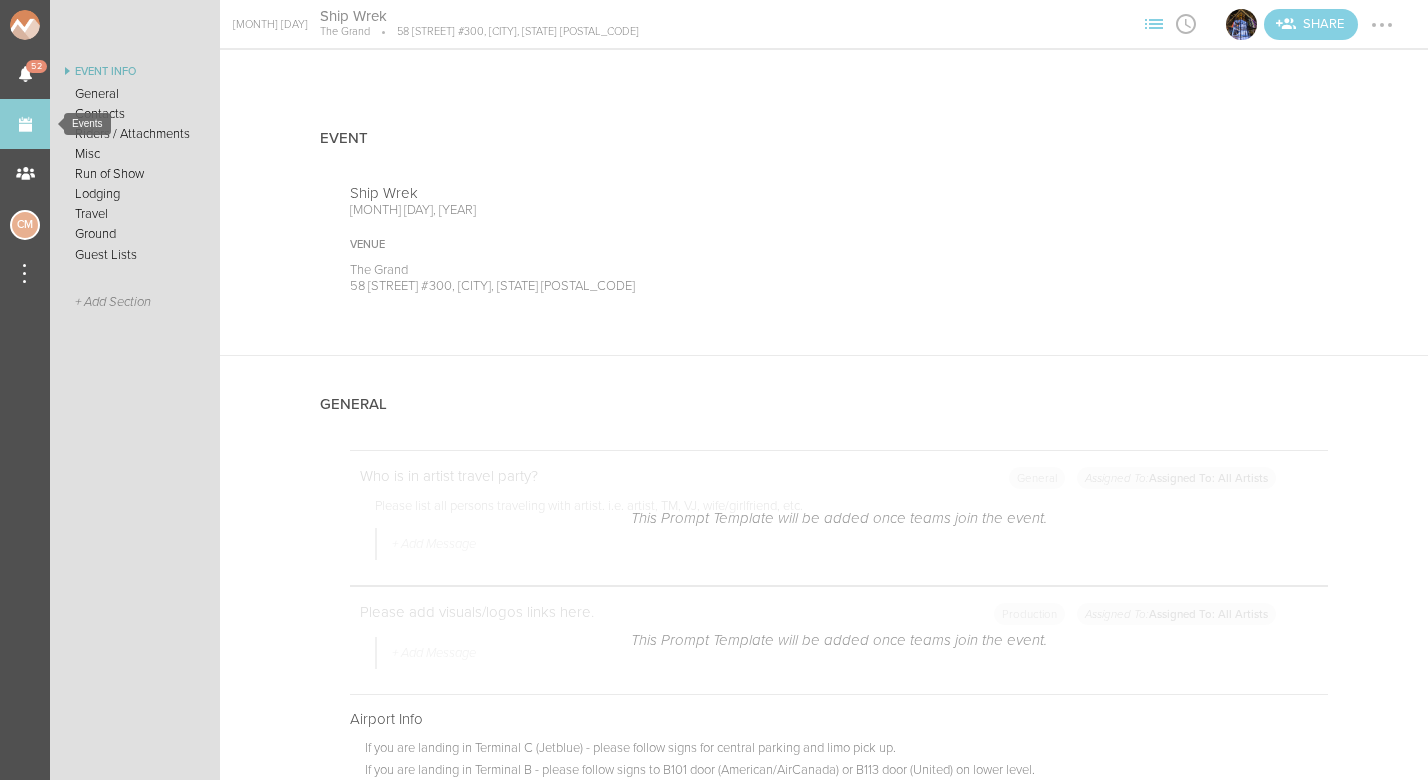click on "Events" at bounding box center (25, 124) 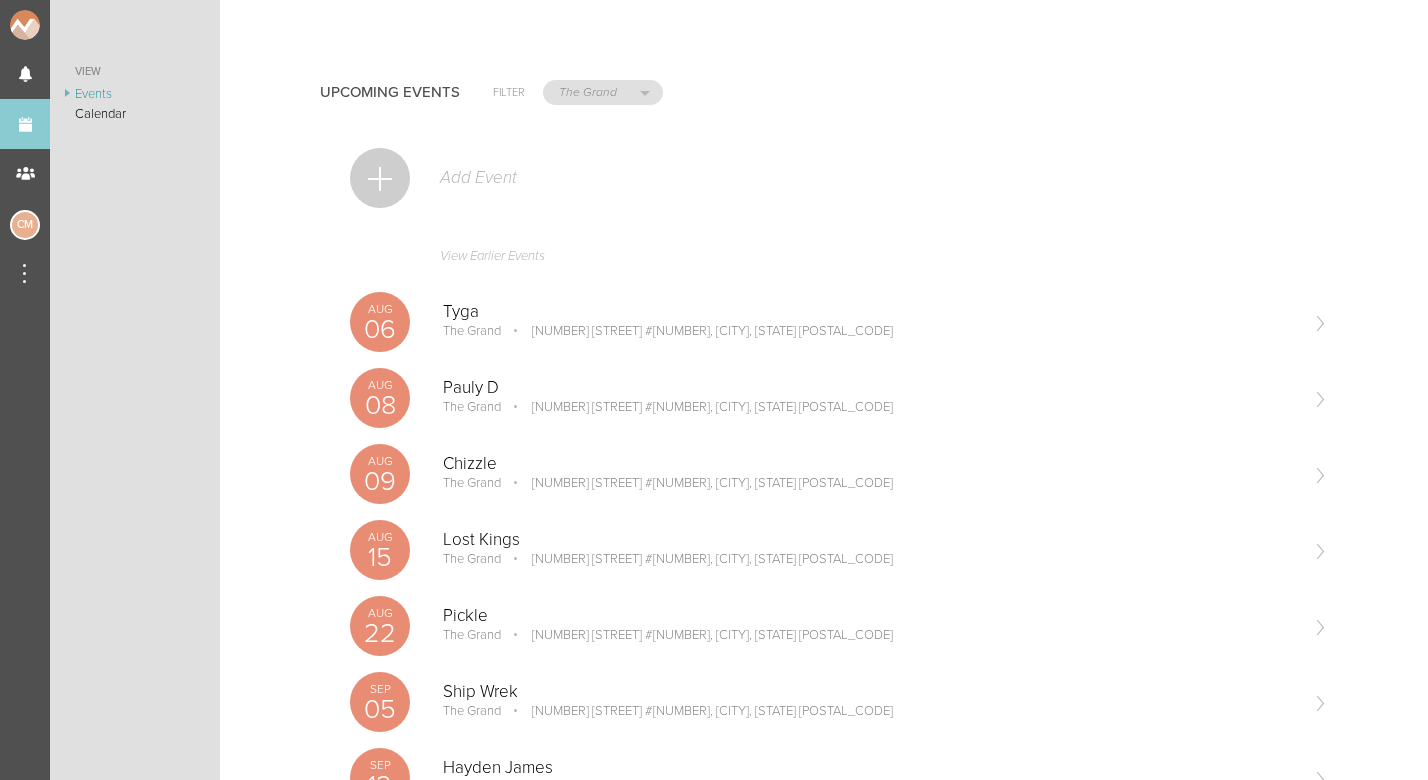 scroll, scrollTop: 0, scrollLeft: 0, axis: both 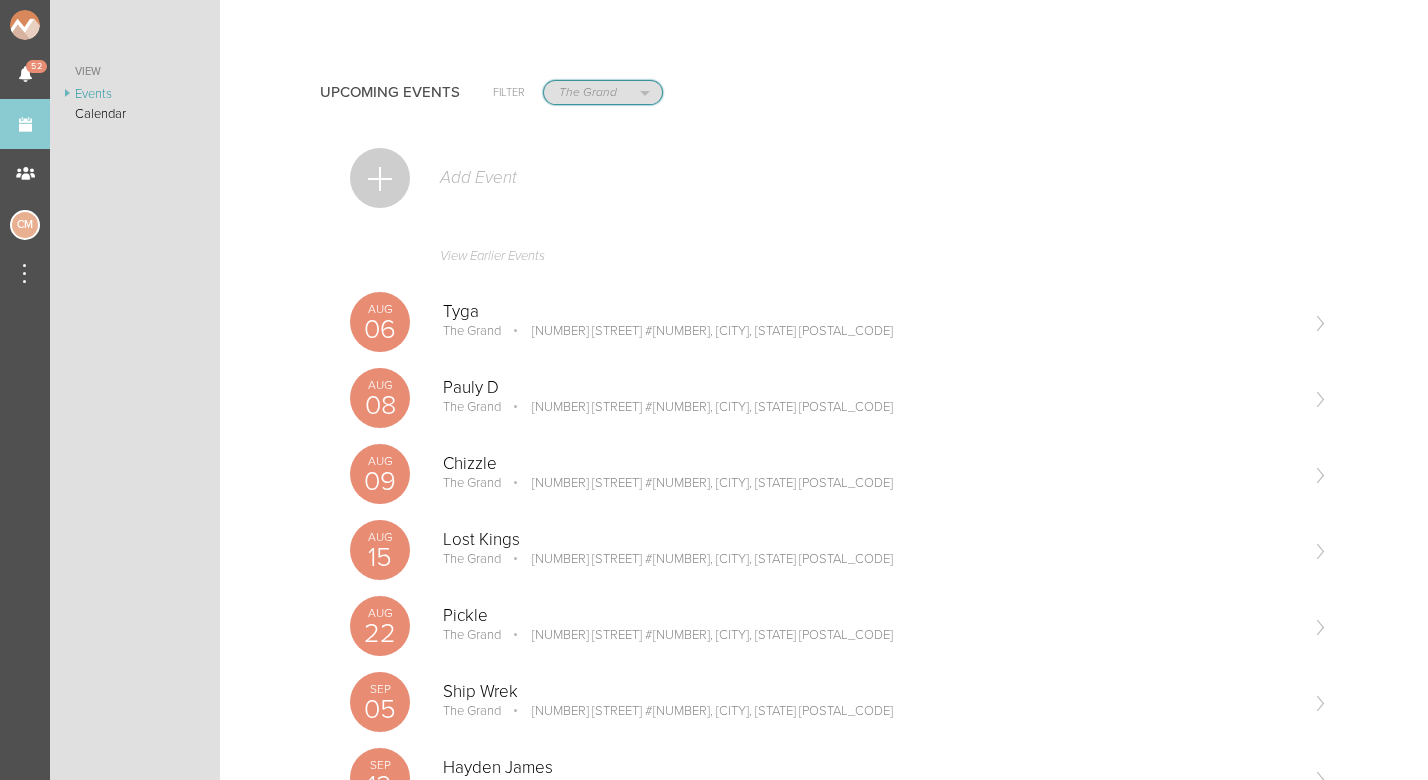 select on "644" 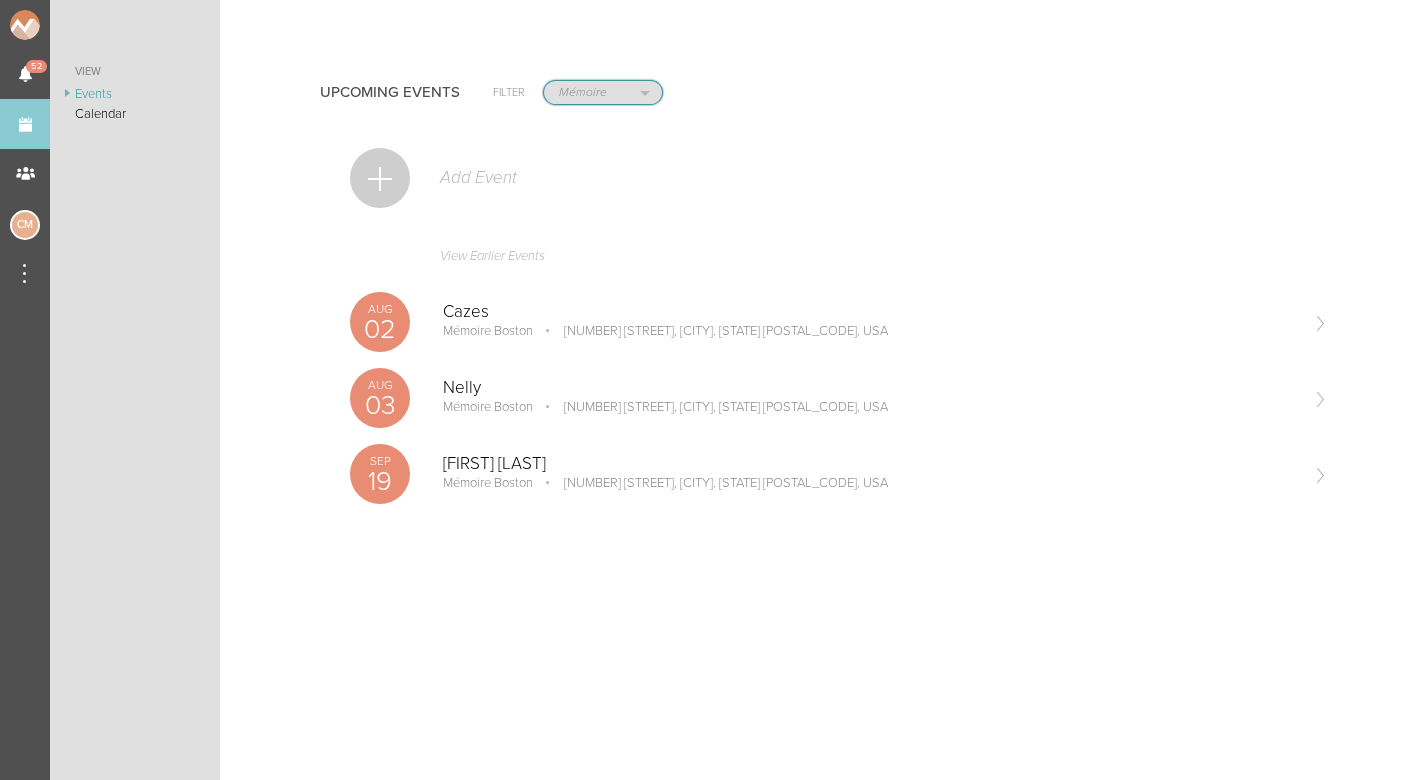 select on "1884" 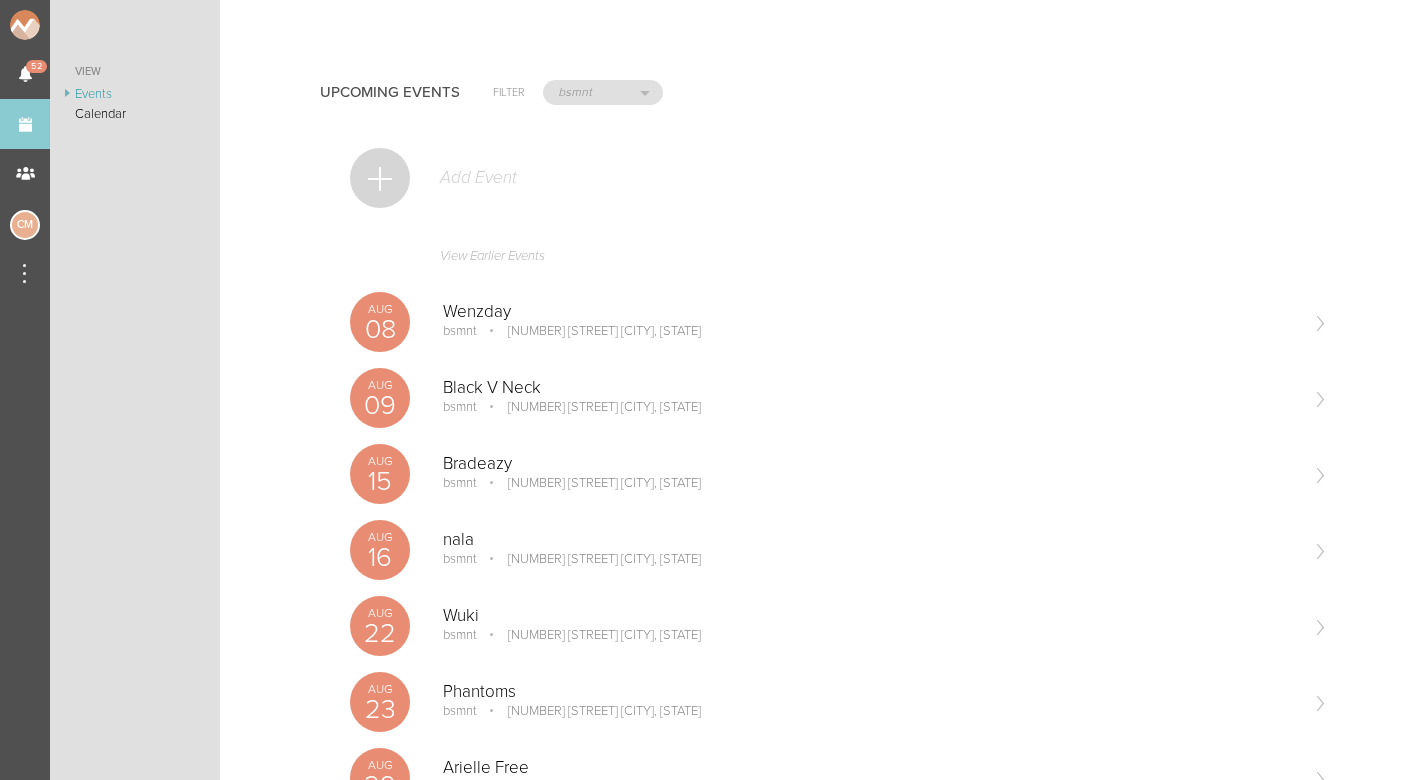 scroll, scrollTop: -1, scrollLeft: 0, axis: vertical 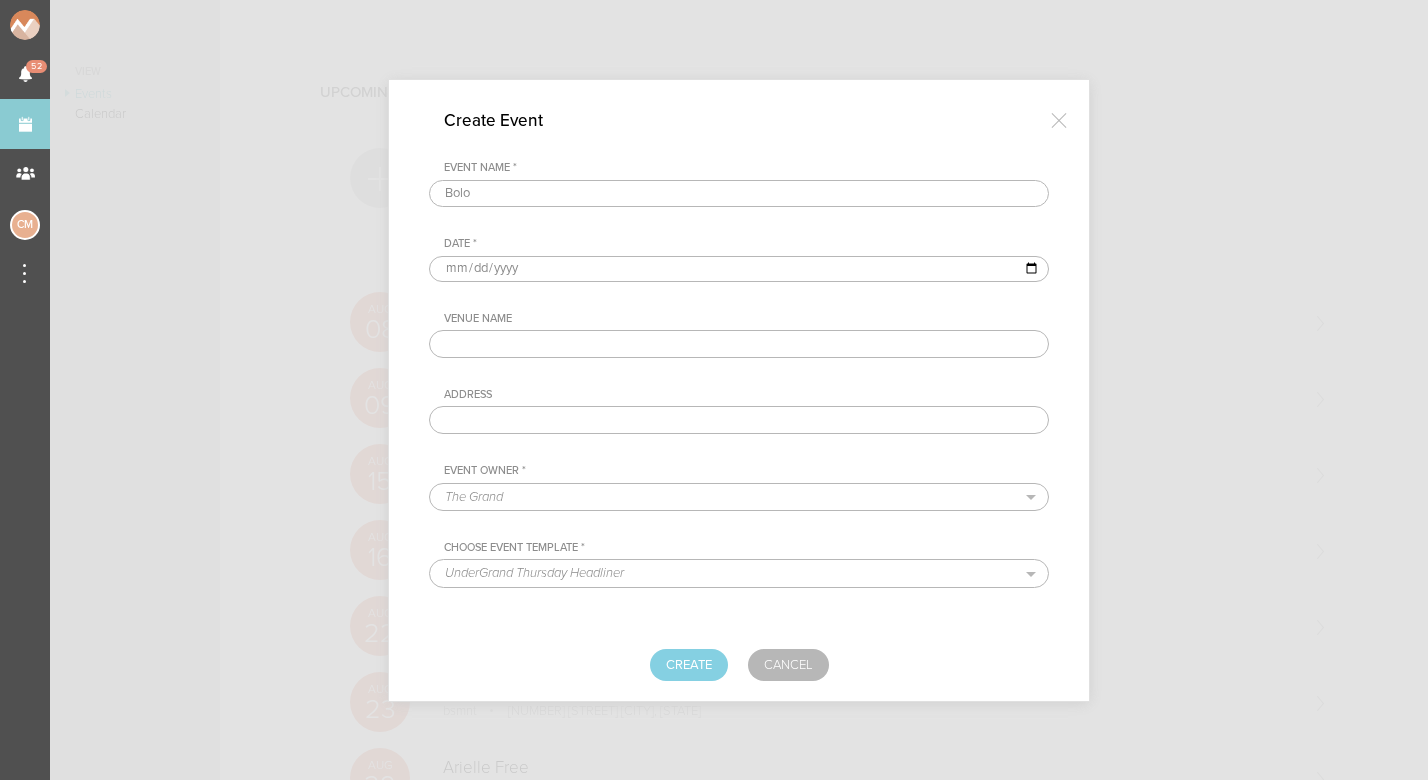 type on "[LAST]" 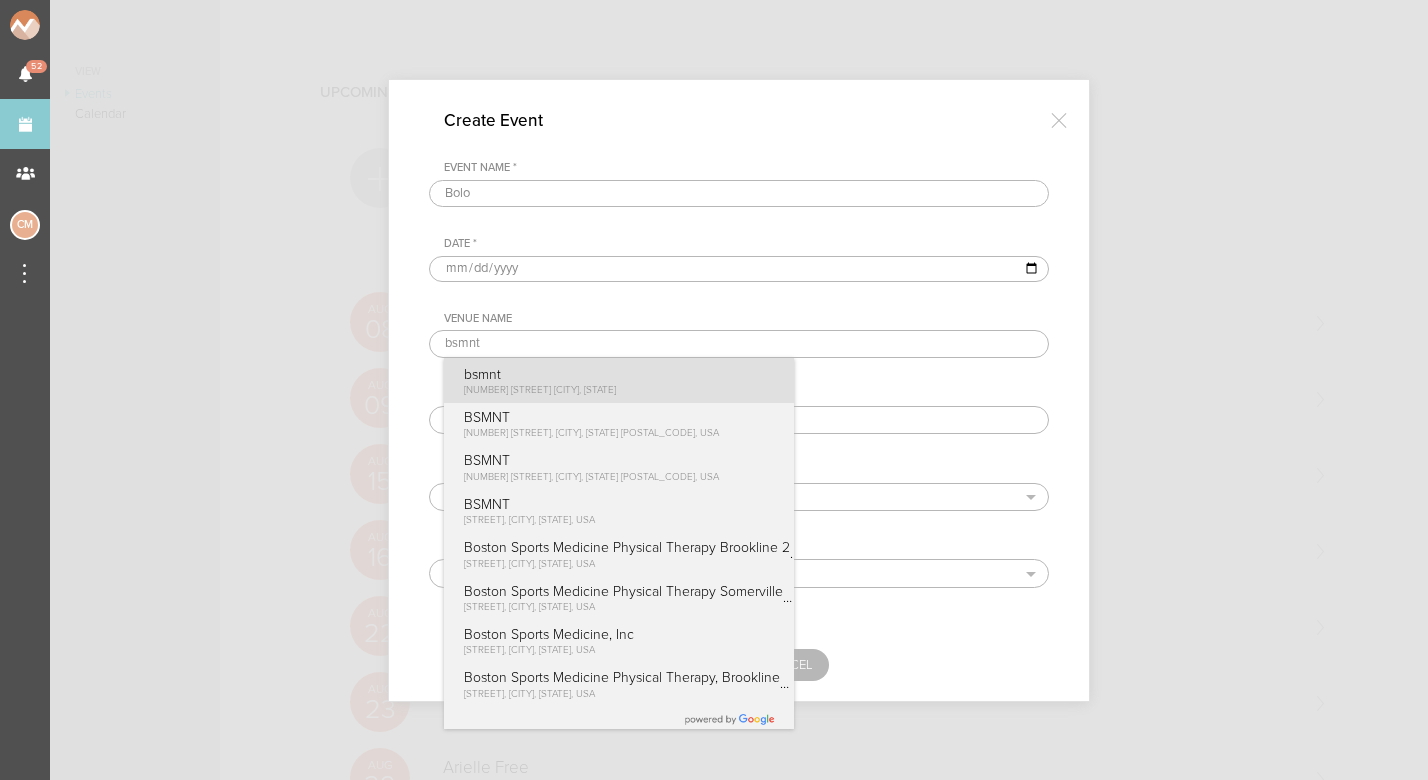click on "bsmnt" at bounding box center (540, 374) 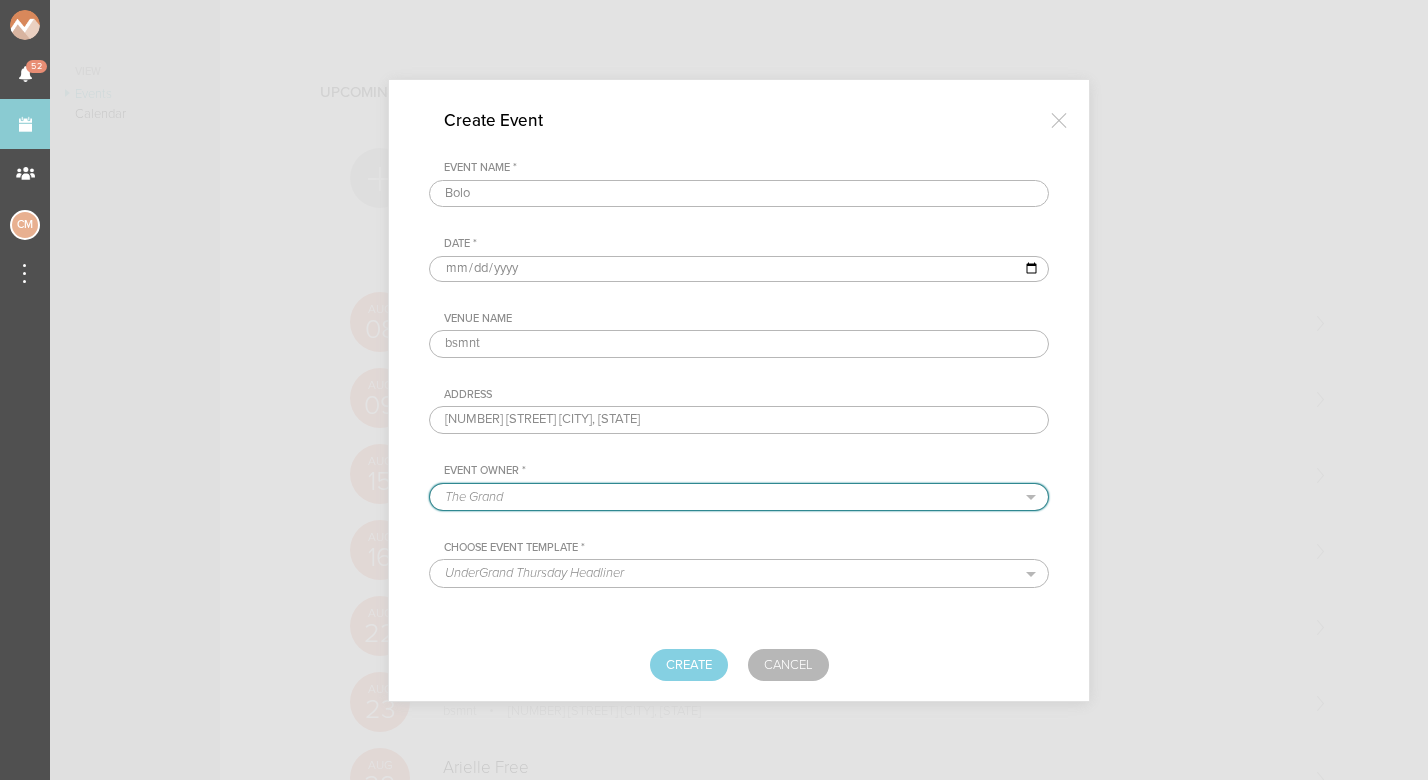 select on "1884" 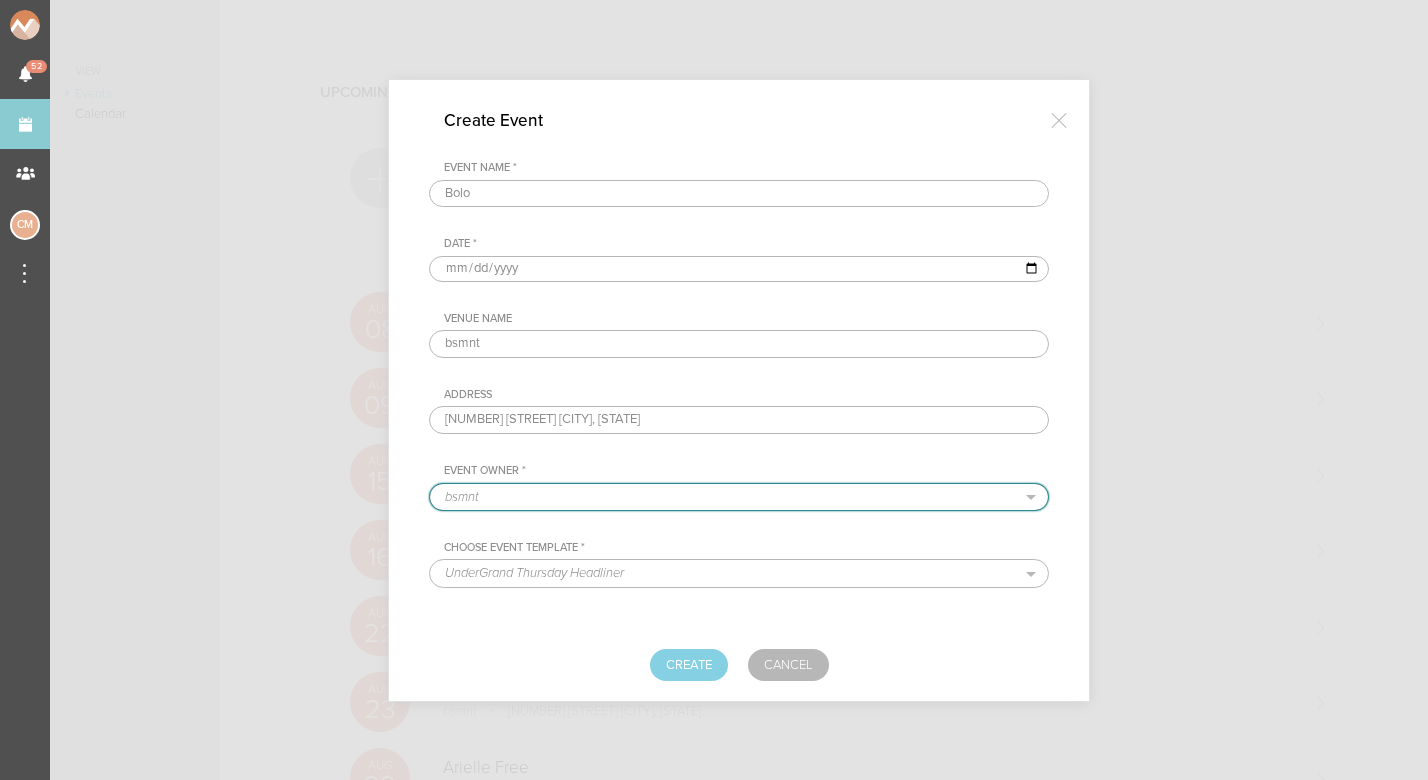 select on "[NUMBER]" 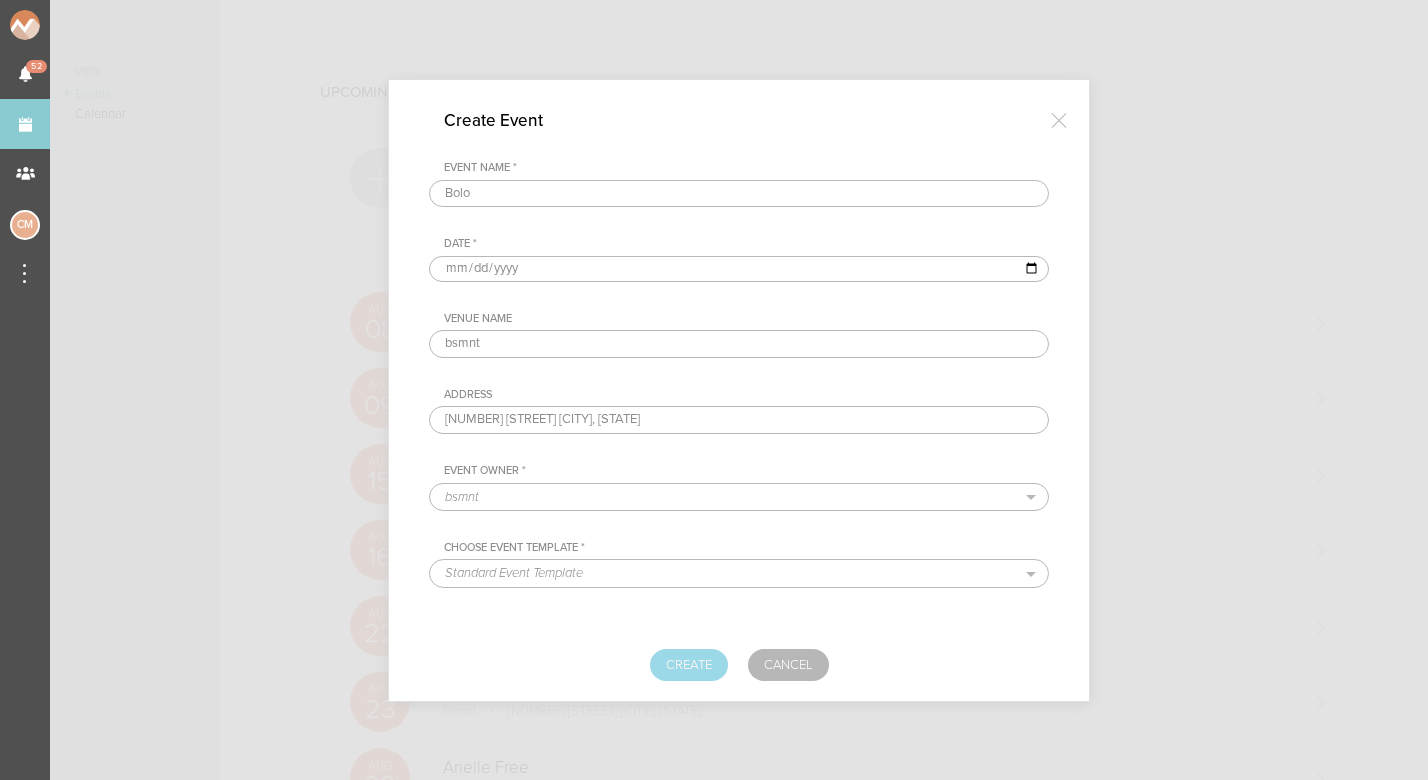 click on "Create" at bounding box center [689, 665] 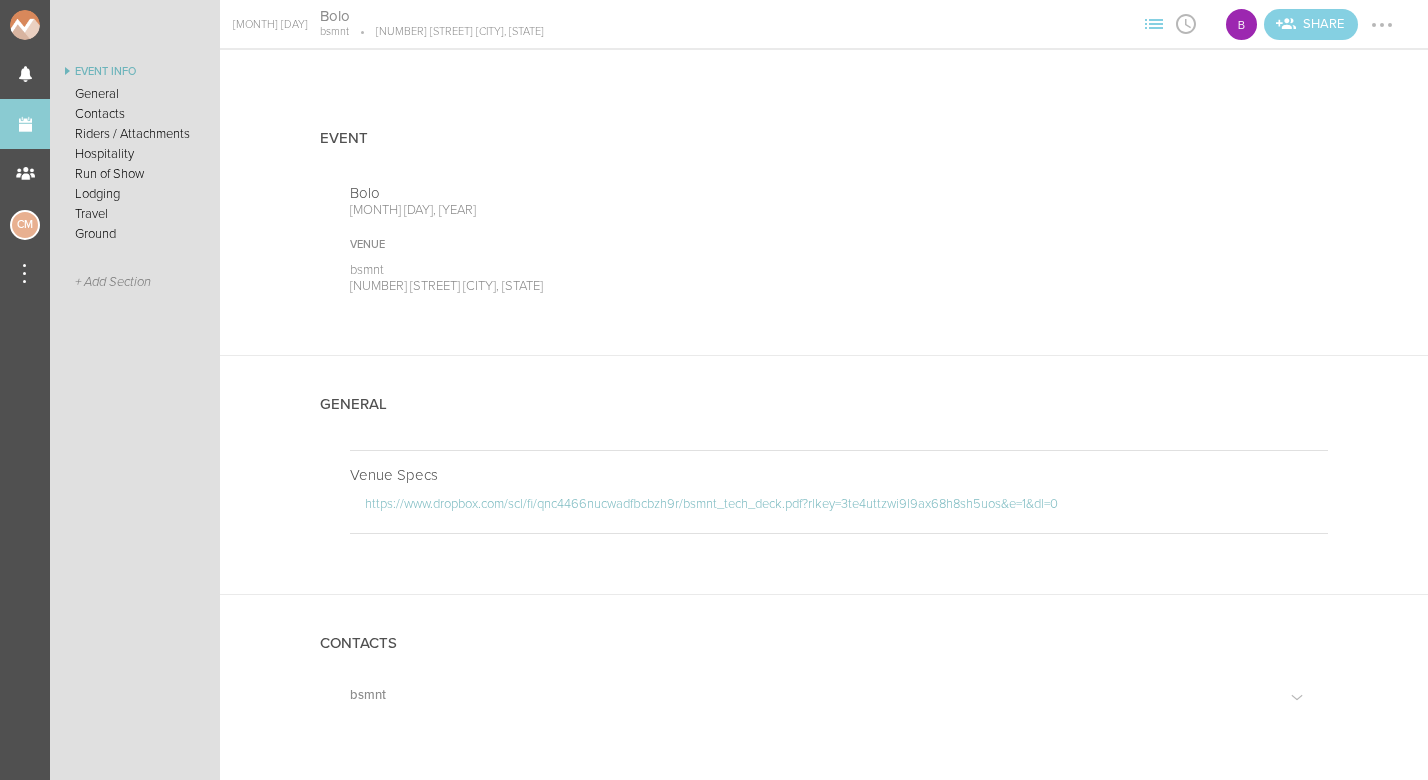scroll, scrollTop: 0, scrollLeft: 0, axis: both 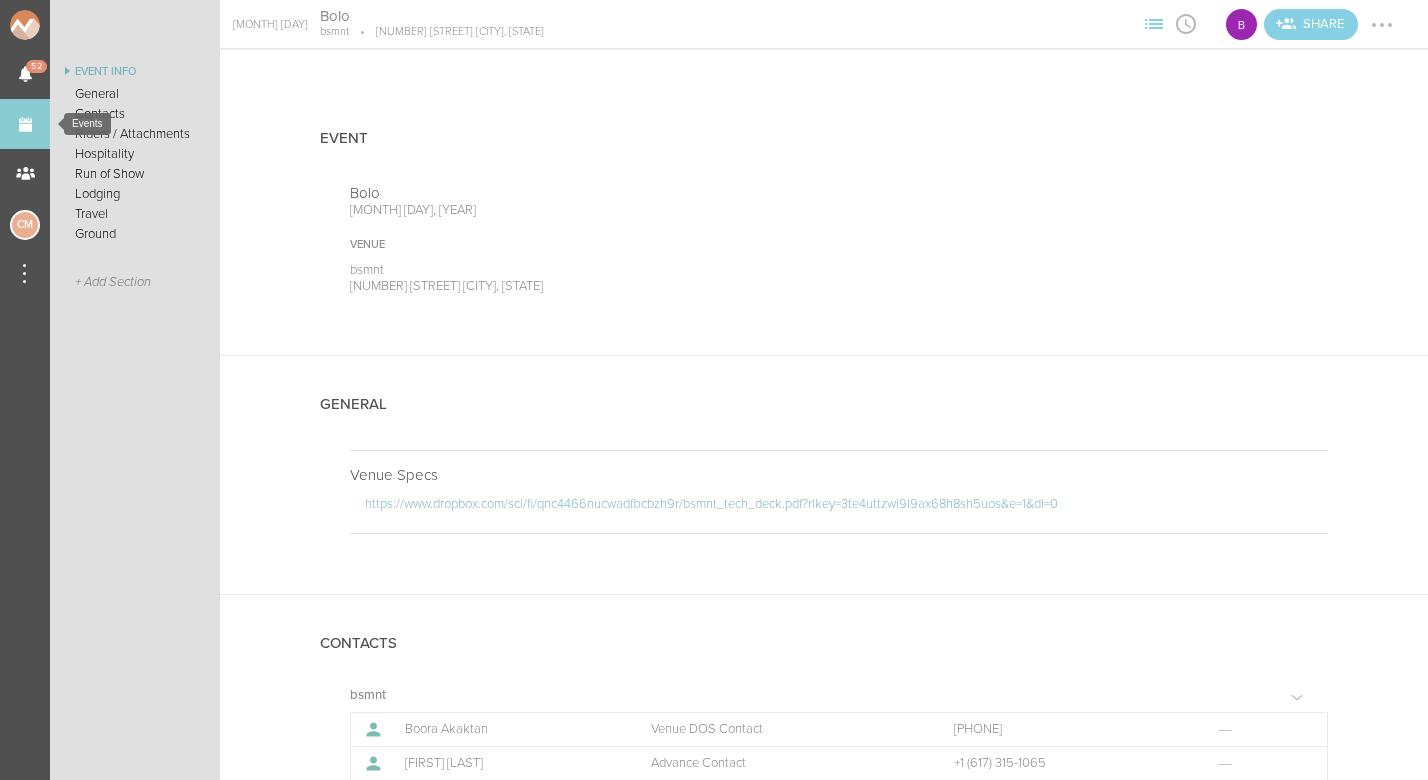 click on "Events" at bounding box center [25, 124] 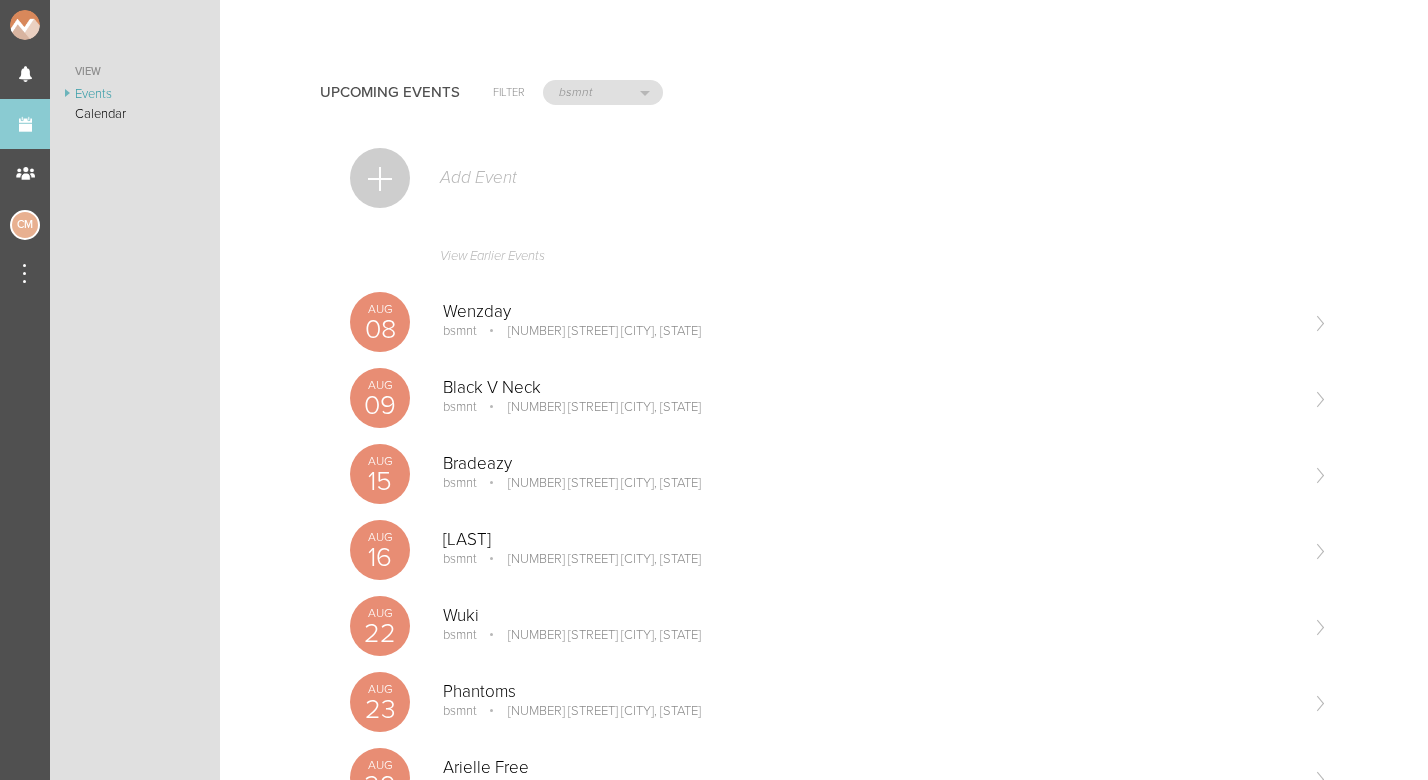 scroll, scrollTop: 0, scrollLeft: 0, axis: both 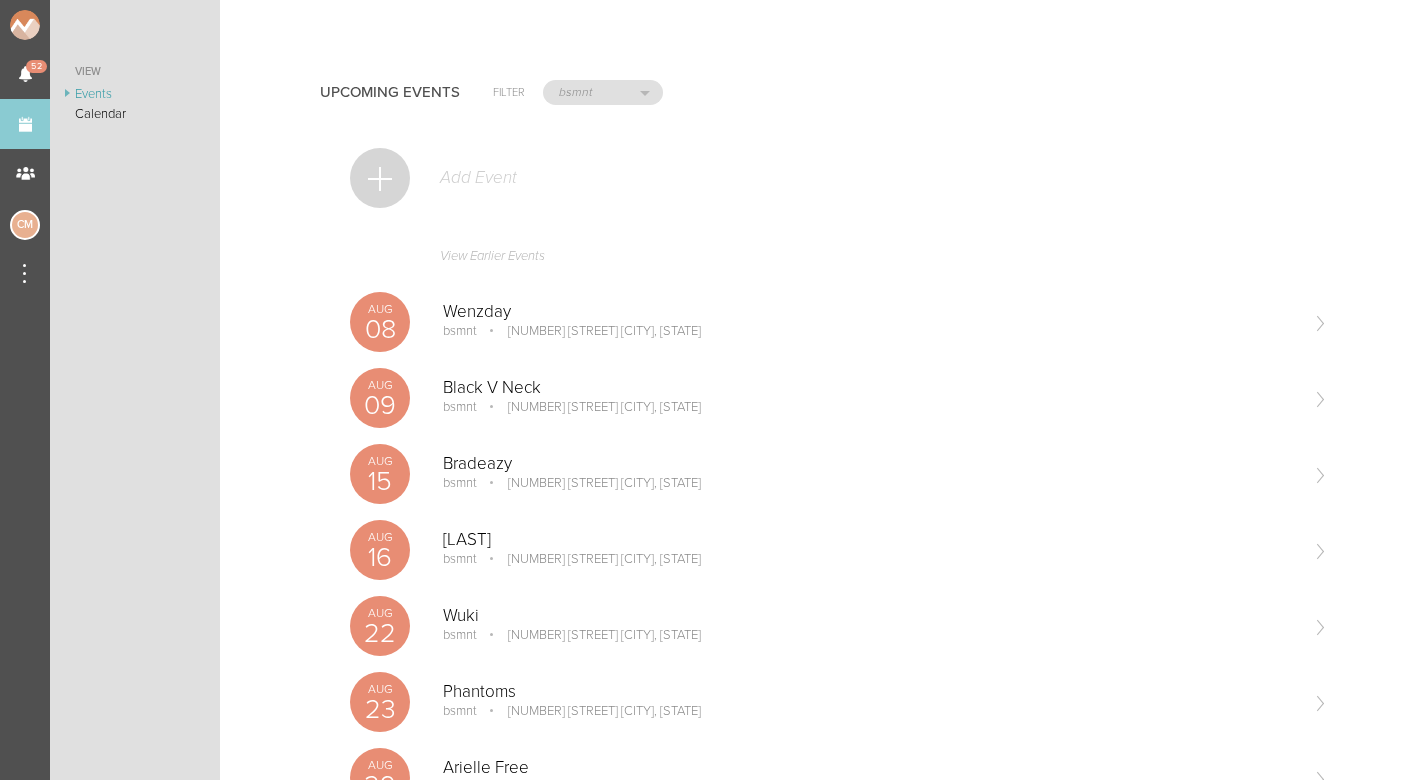 click at bounding box center (380, 178) 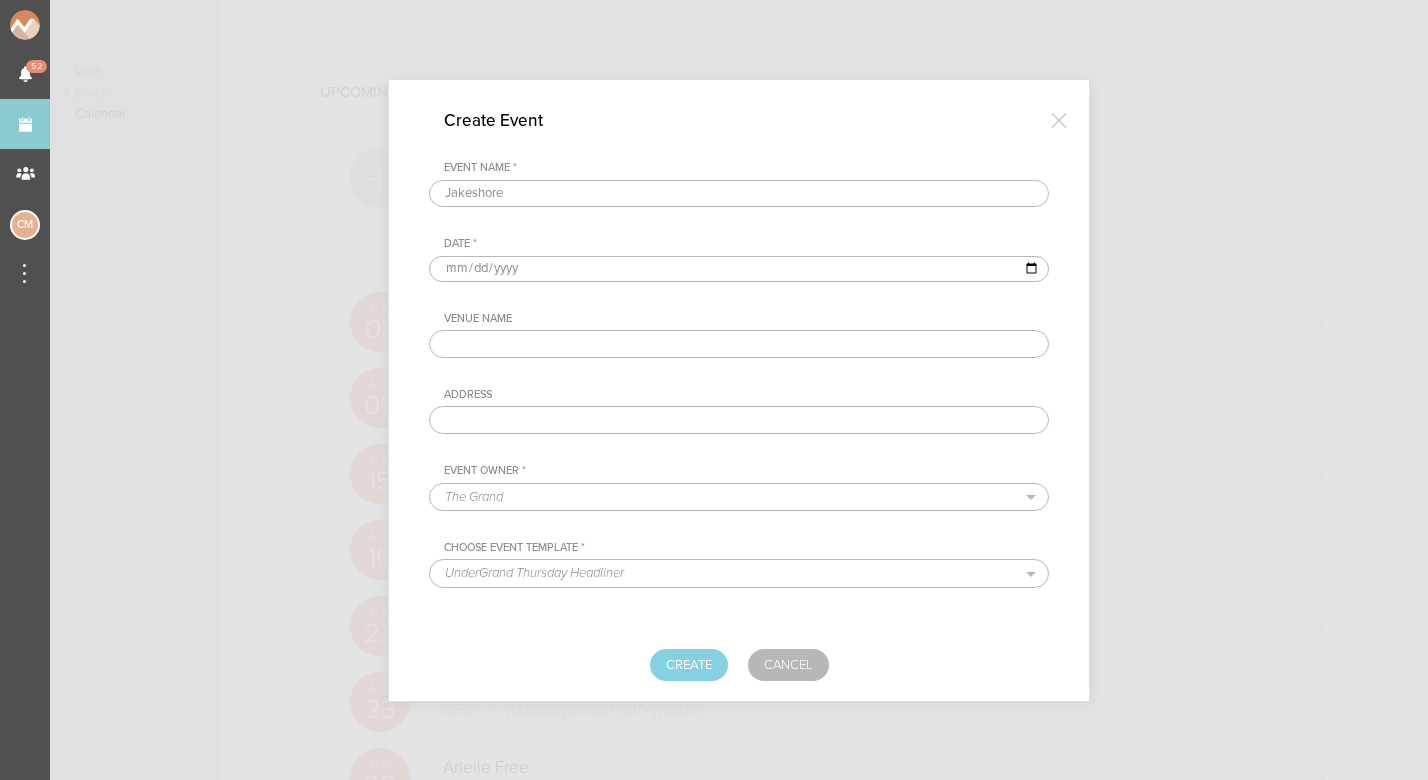 type on "Jakeshore" 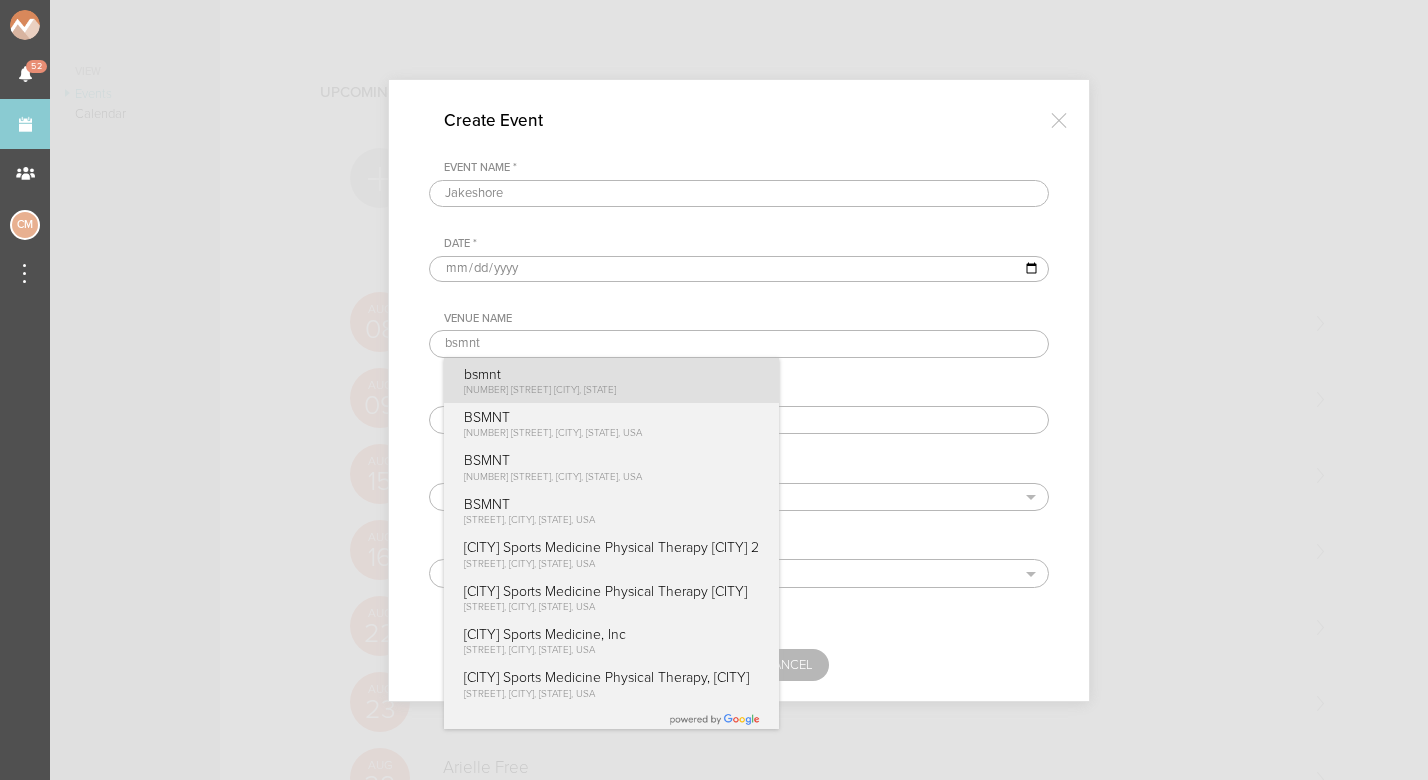 click on "[NUMBER] [STREET] [CITY], [STATE]" at bounding box center [540, 390] 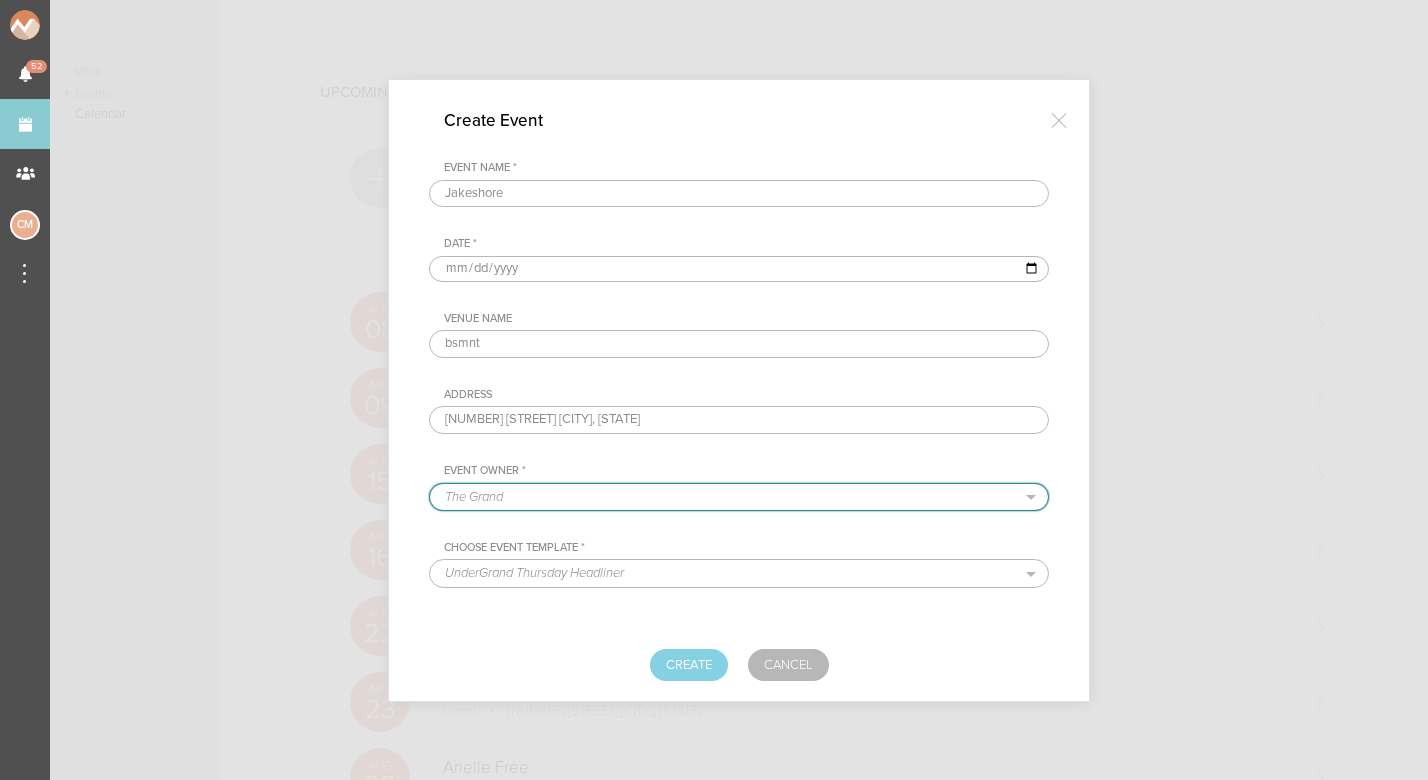 select on "1884" 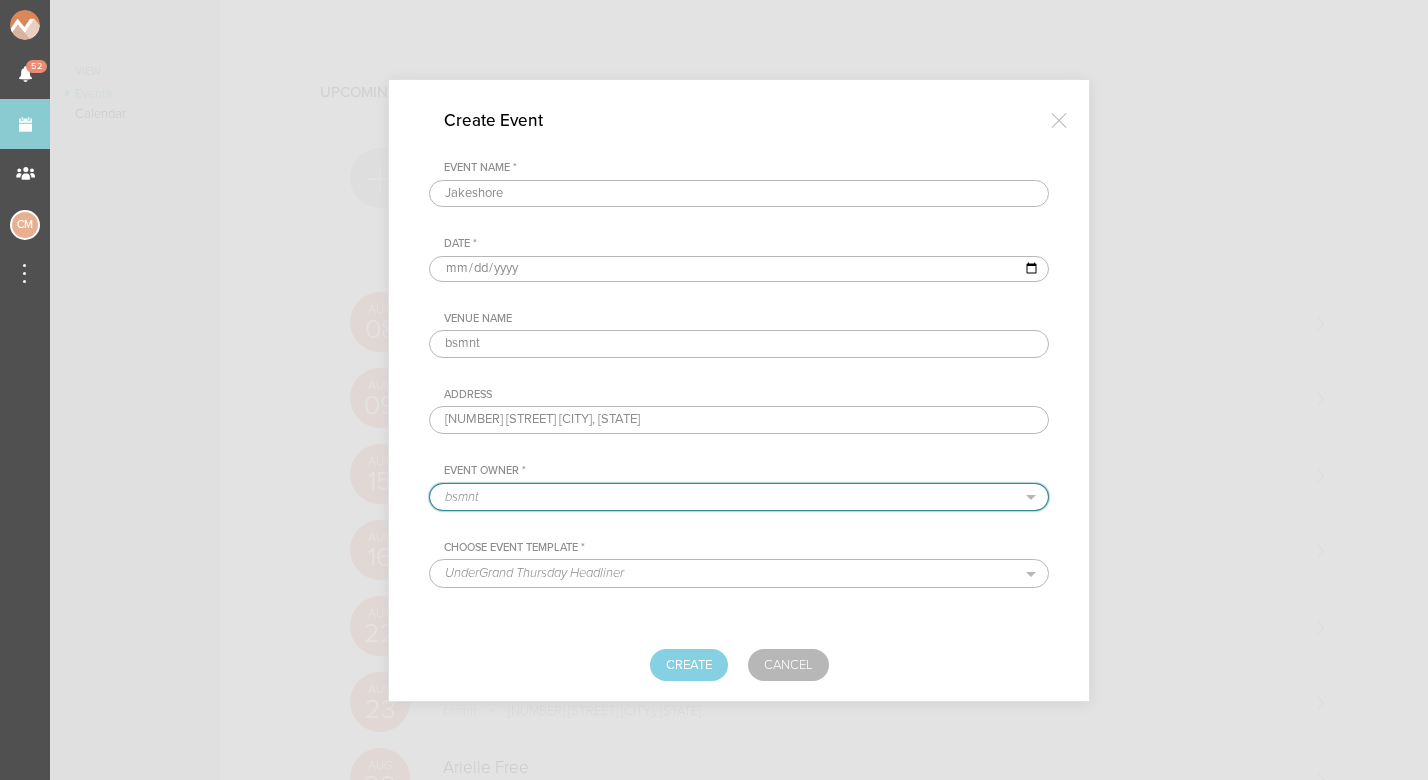 select on "[NUMBER]" 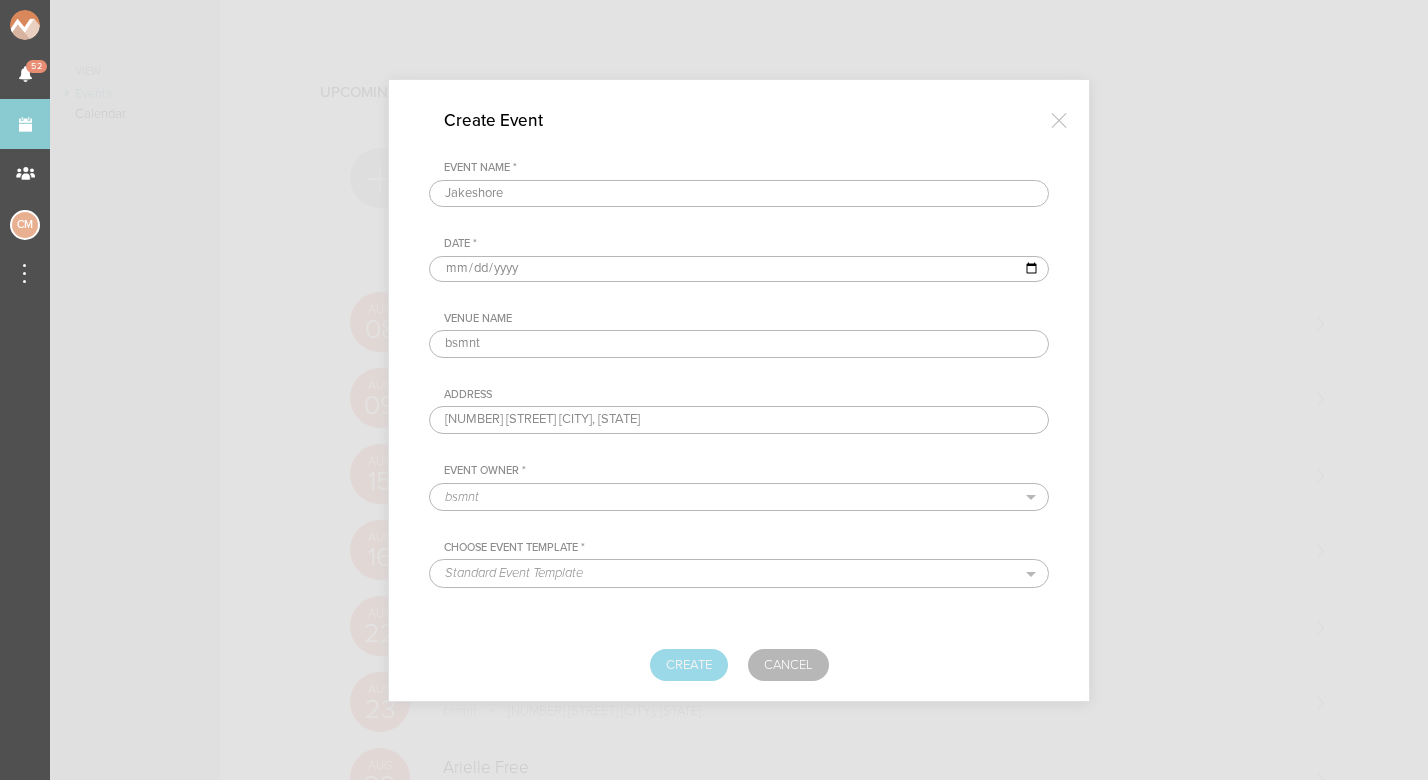 click on "Create" at bounding box center [689, 665] 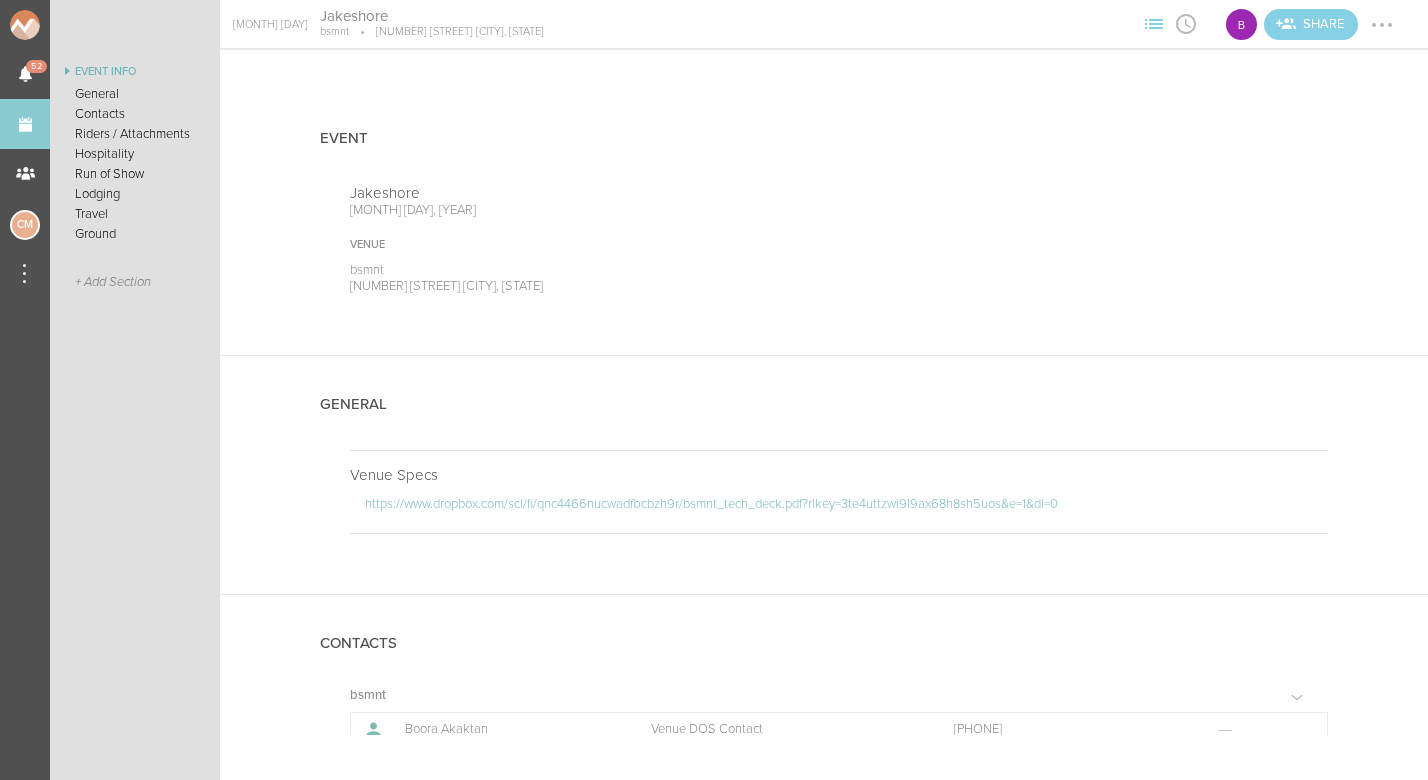 scroll, scrollTop: 0, scrollLeft: 0, axis: both 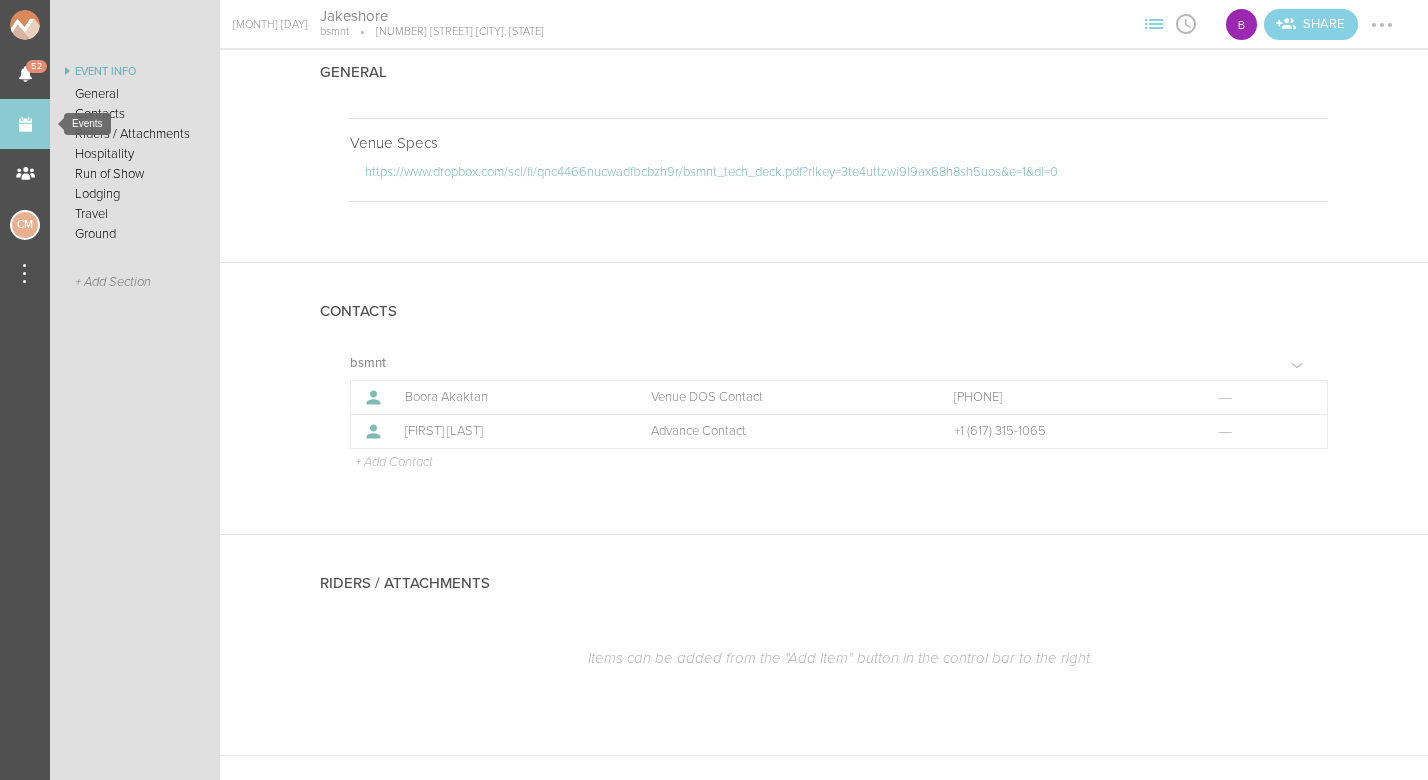 click on "Events" at bounding box center (25, 124) 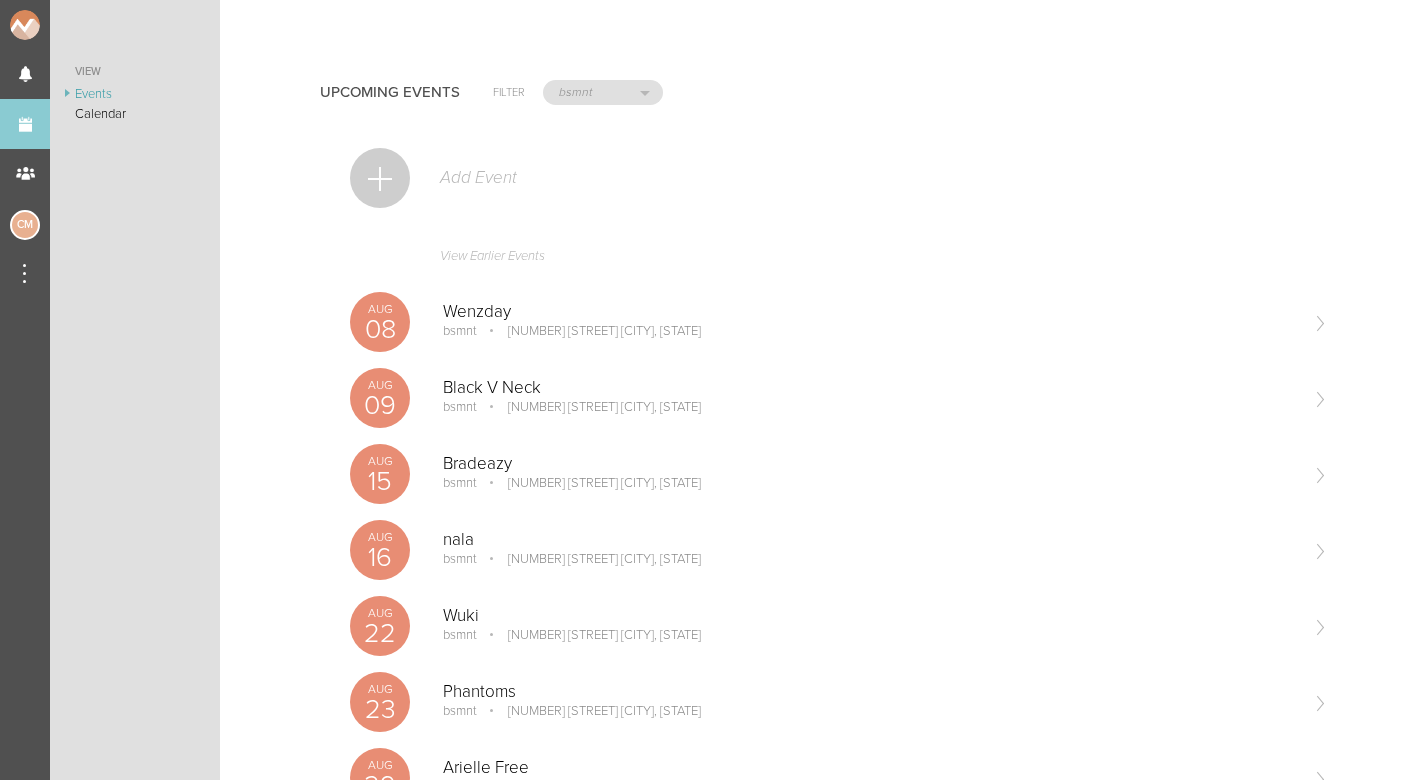 scroll, scrollTop: 0, scrollLeft: 0, axis: both 